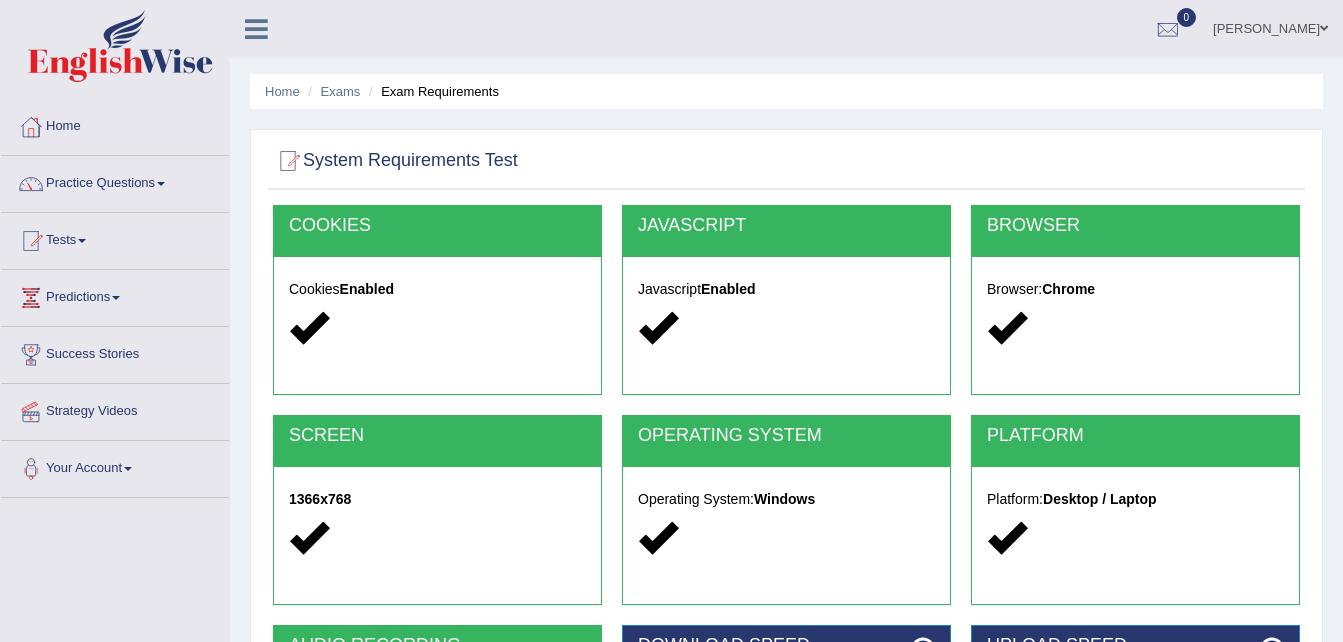 scroll, scrollTop: 260, scrollLeft: 0, axis: vertical 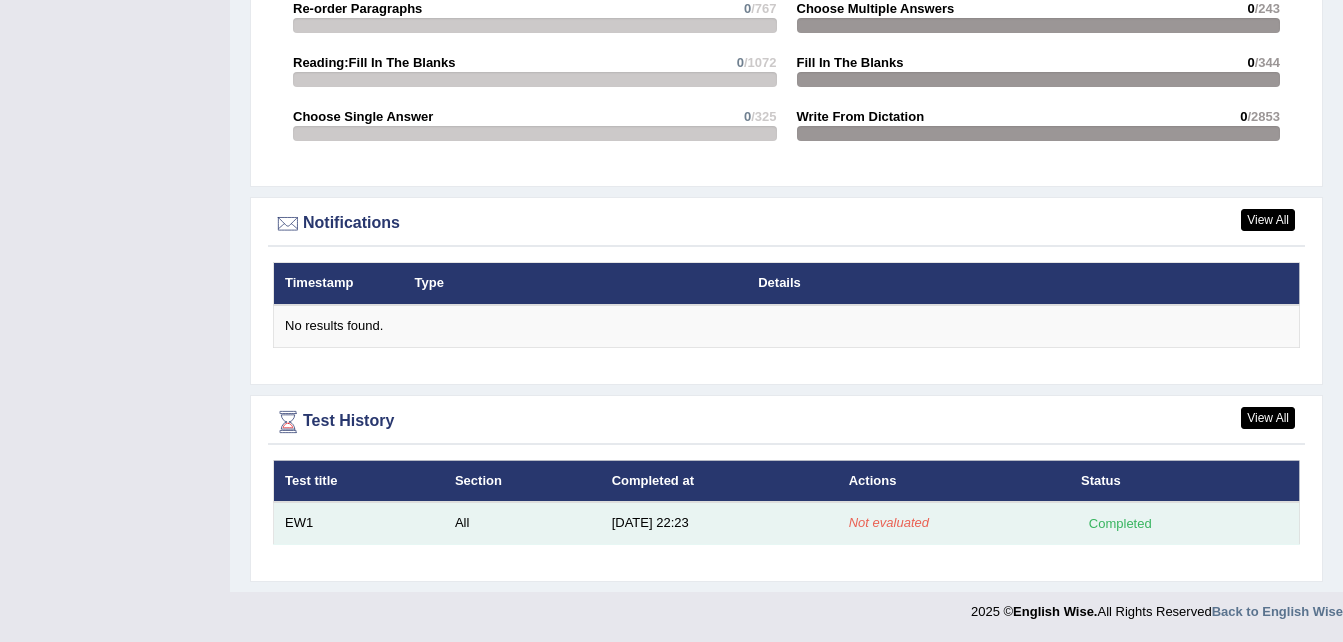 click on "Not evaluated" at bounding box center [889, 522] 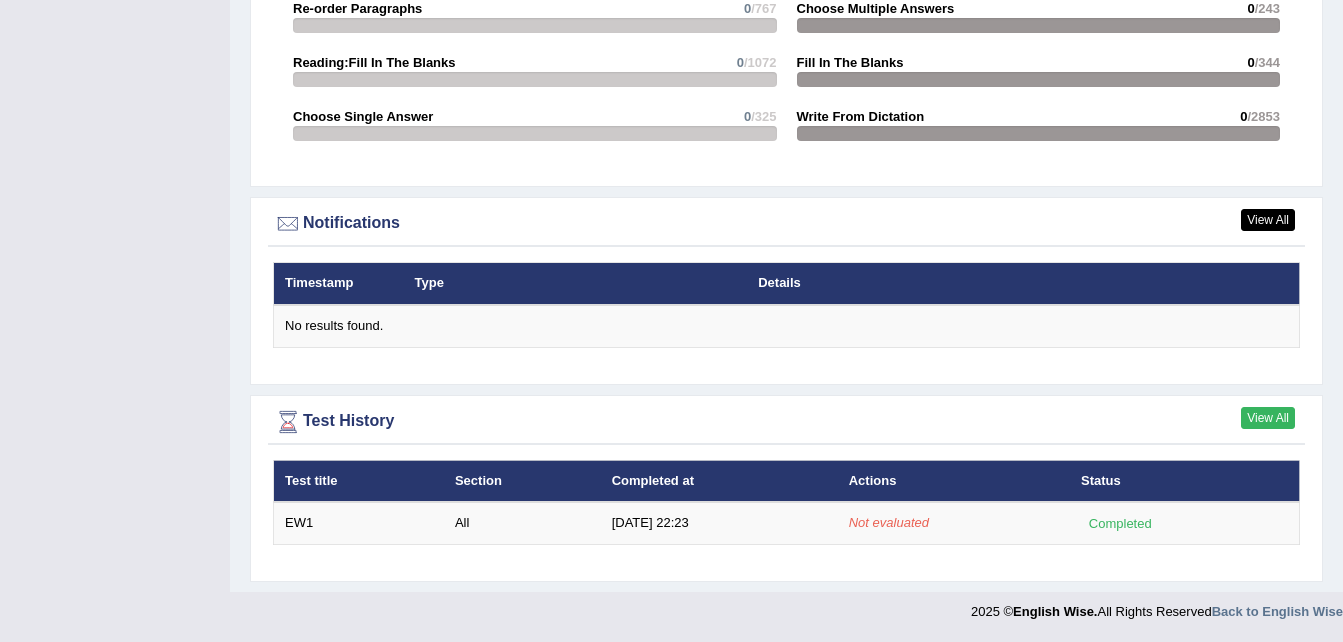 click on "View All" at bounding box center [1268, 418] 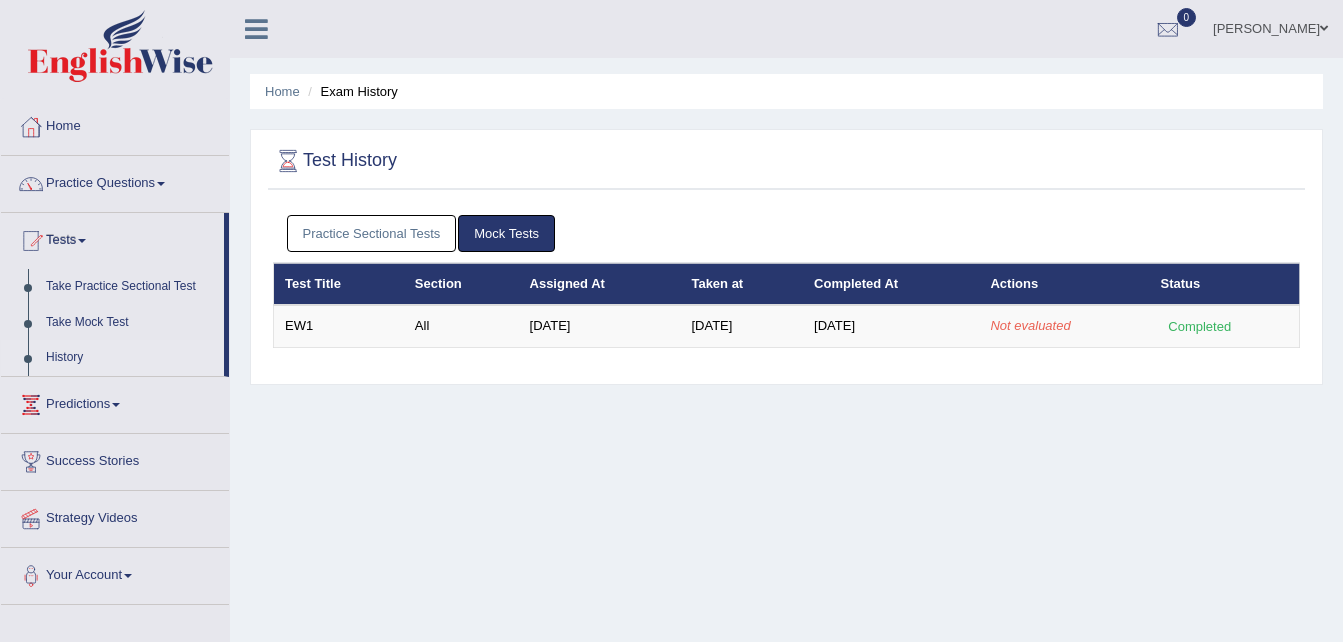 scroll, scrollTop: 0, scrollLeft: 0, axis: both 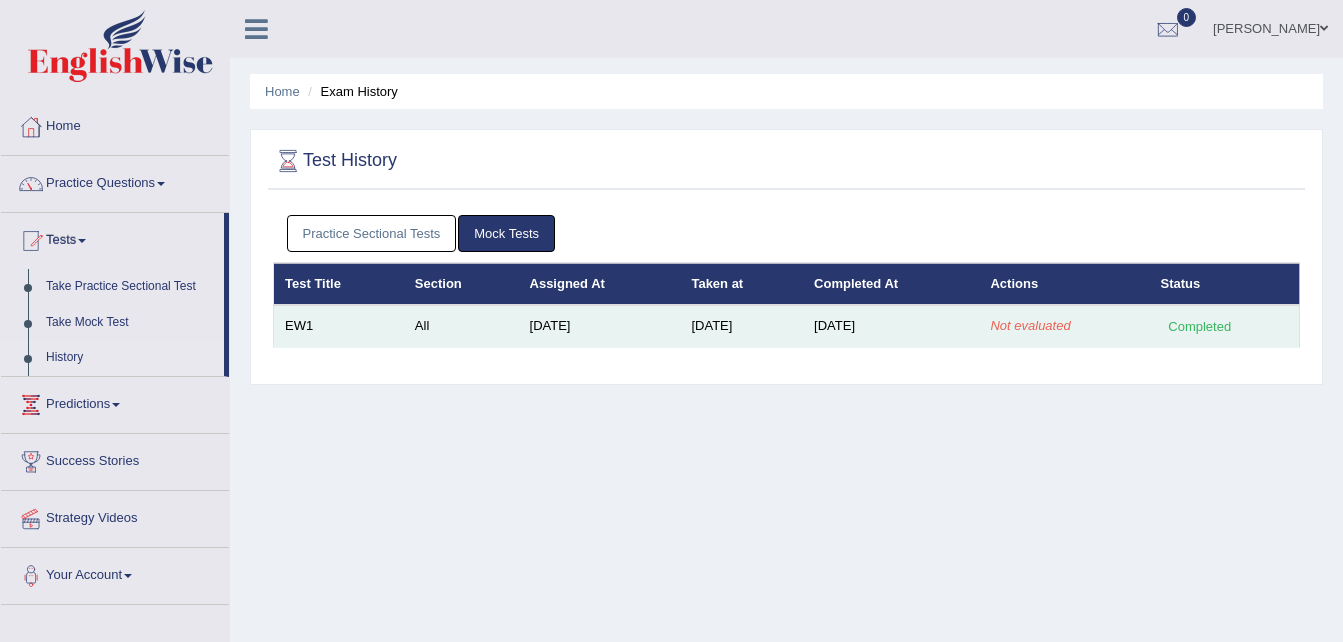 click on "Jul 10, 2025" at bounding box center (741, 326) 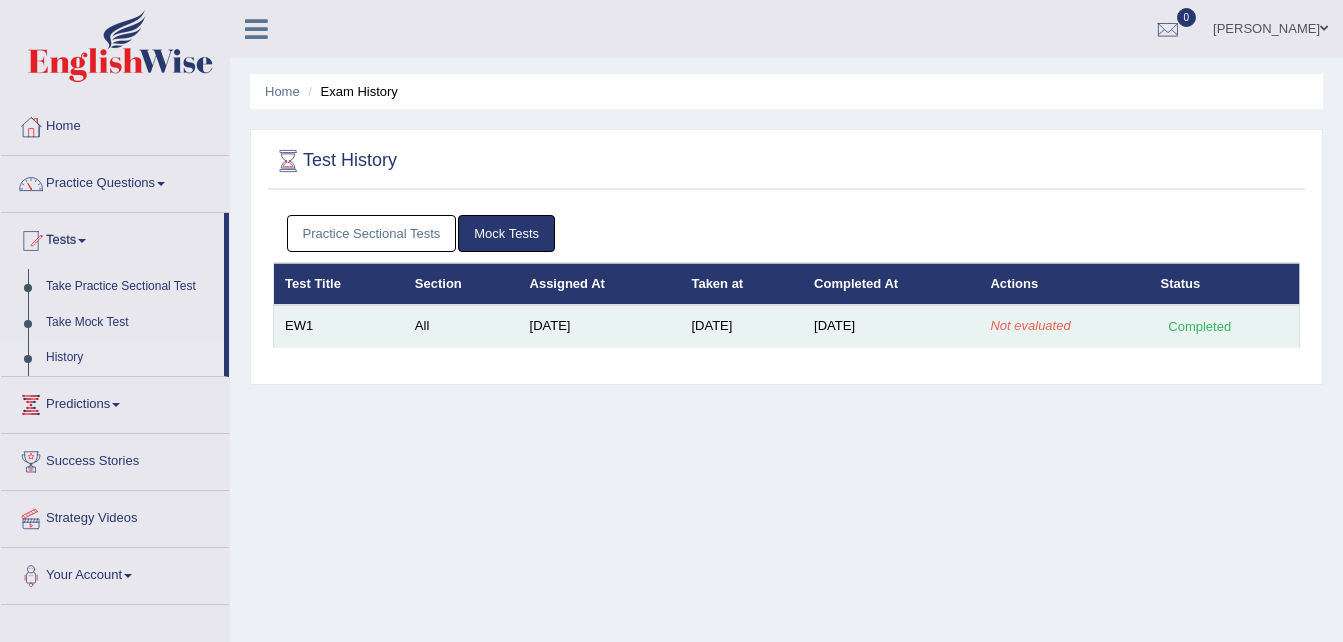 click on "Jul 10, 2025" at bounding box center [741, 326] 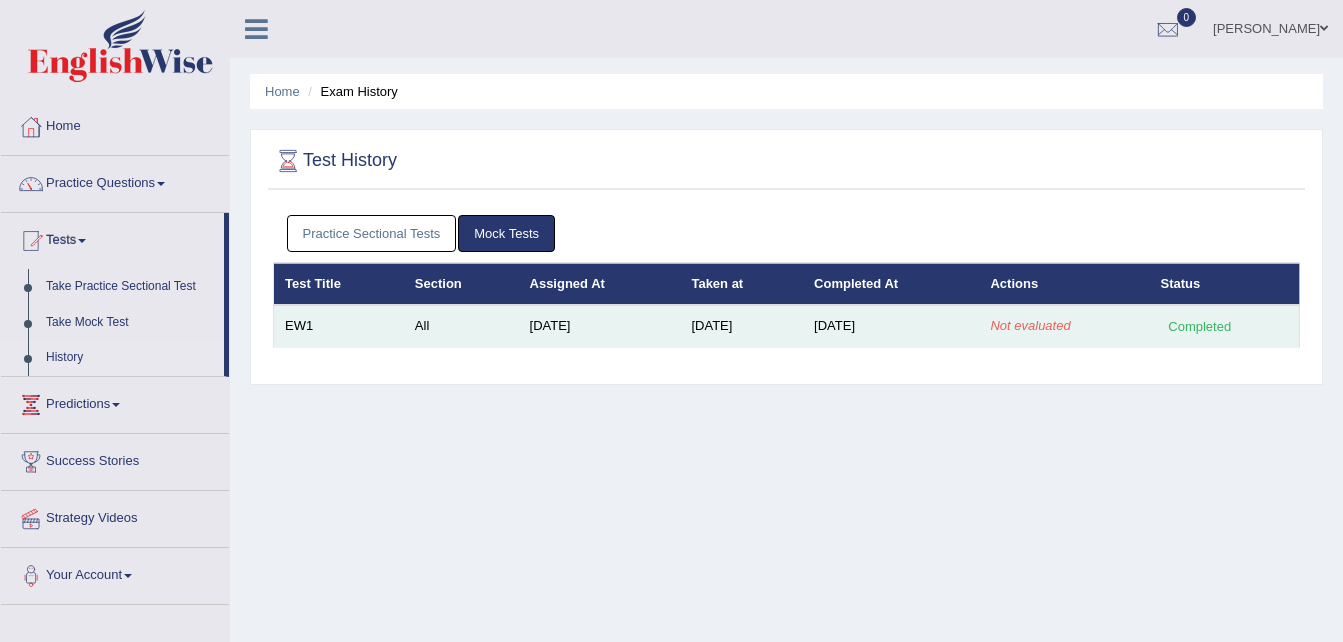click on "Not evaluated" at bounding box center [1030, 325] 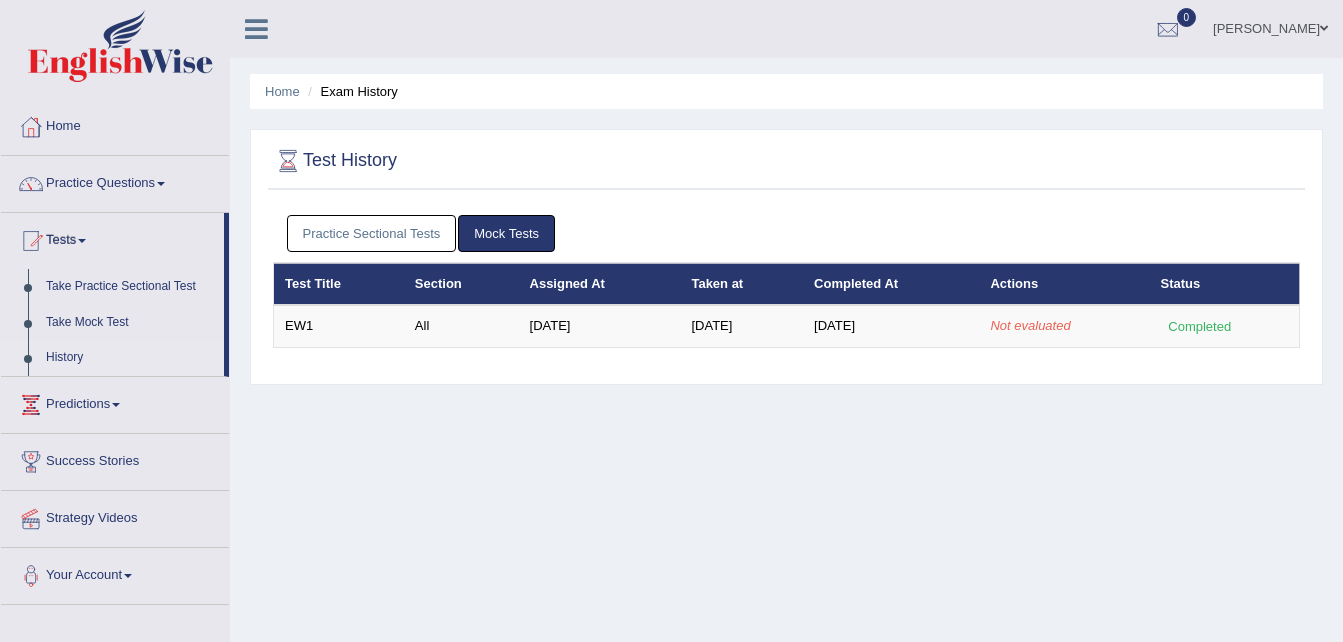 click on "Mock Tests" at bounding box center (506, 233) 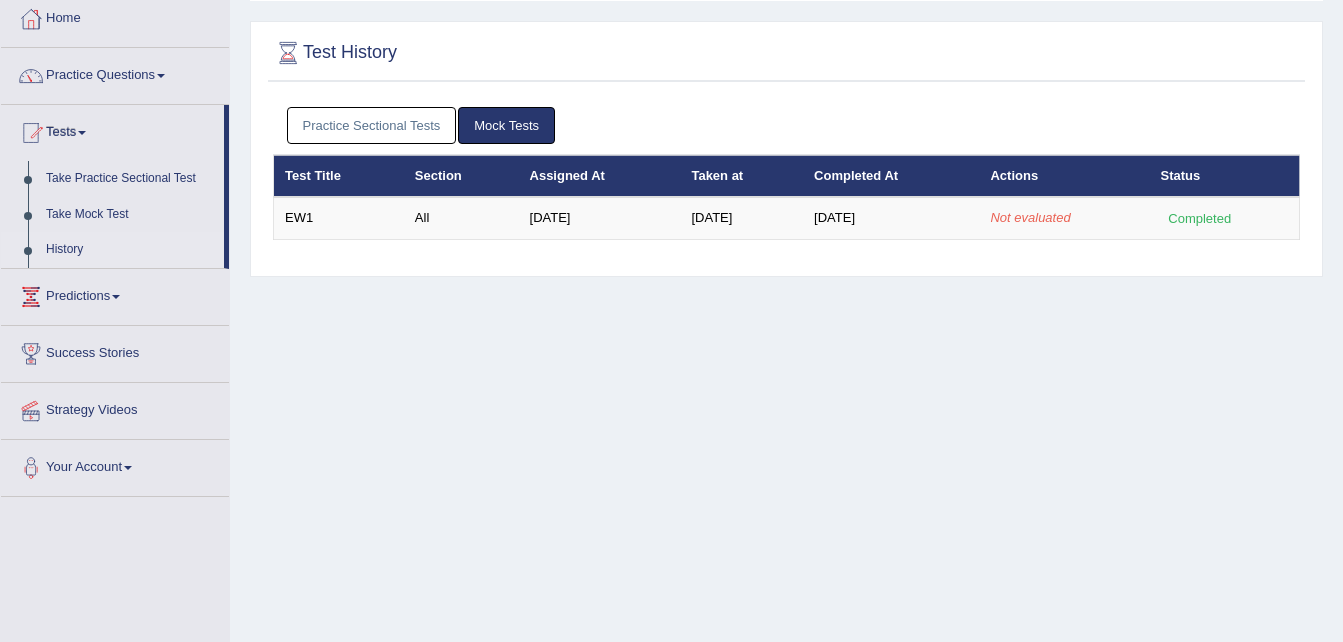 scroll, scrollTop: 109, scrollLeft: 0, axis: vertical 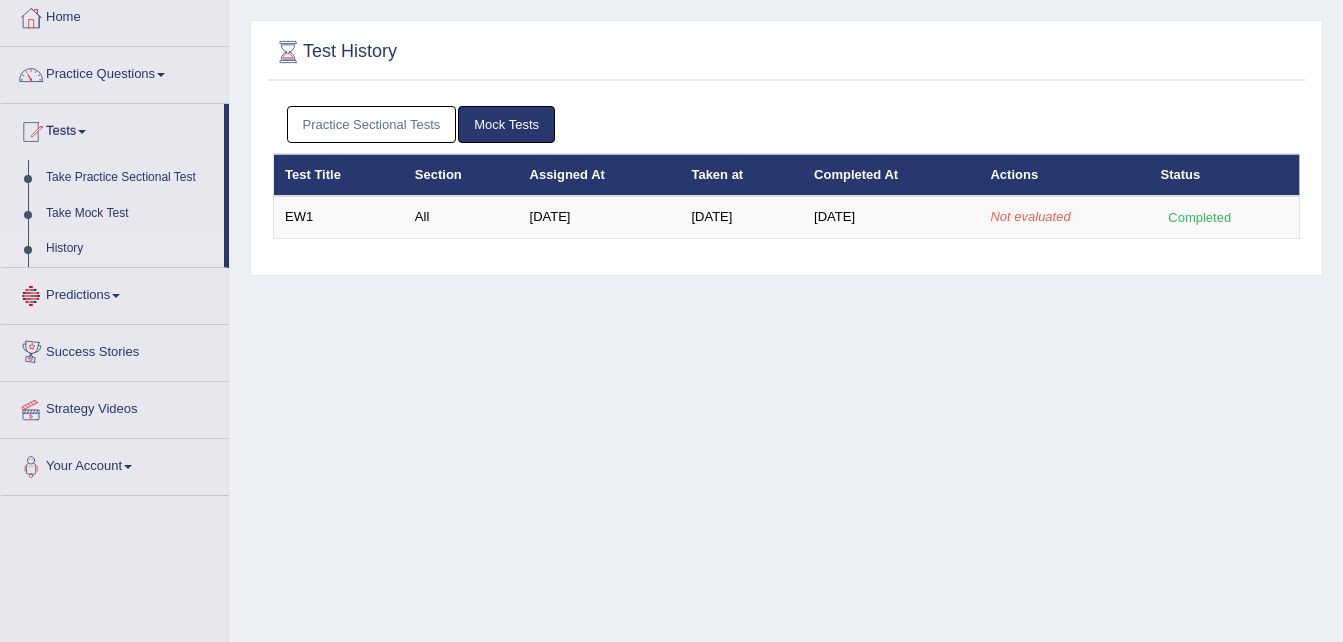 click on "Predictions" at bounding box center (115, 293) 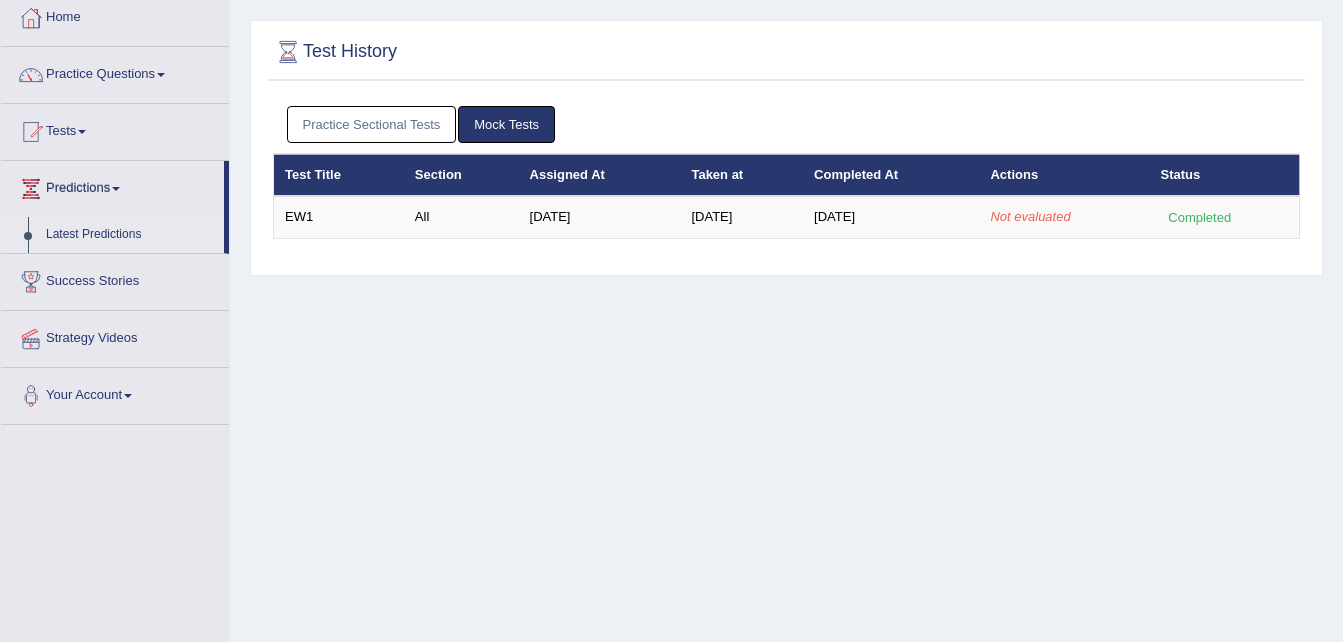 click on "Latest Predictions" at bounding box center [130, 235] 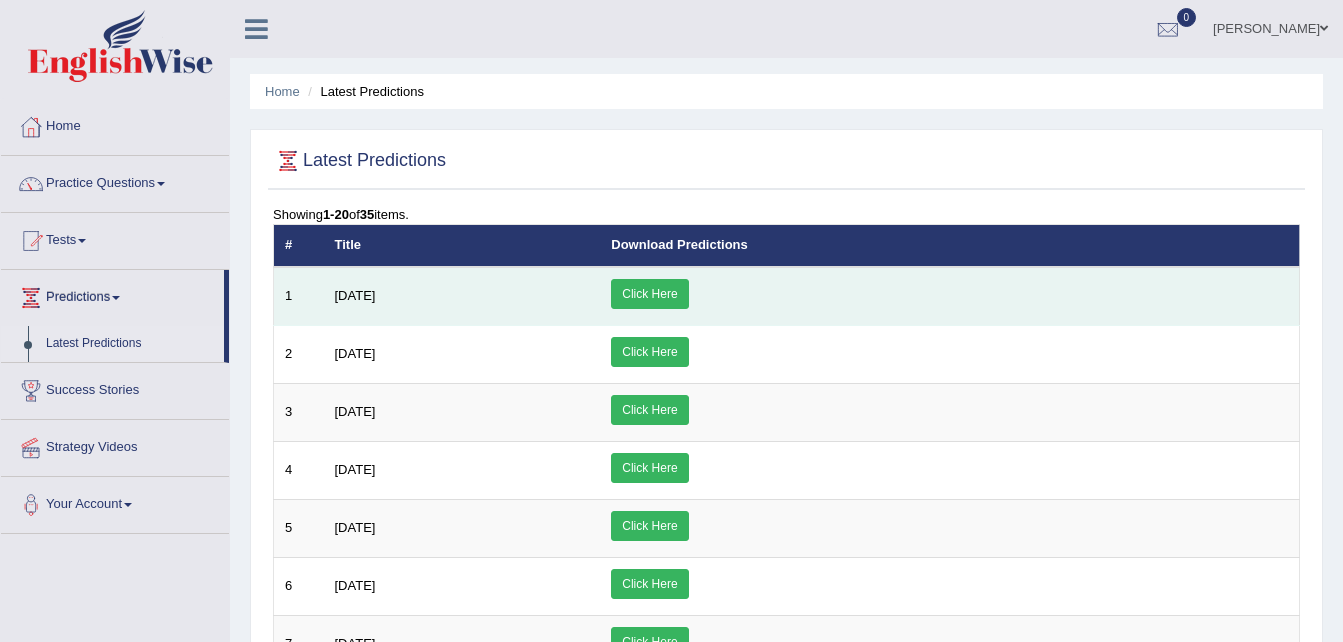 scroll, scrollTop: 0, scrollLeft: 0, axis: both 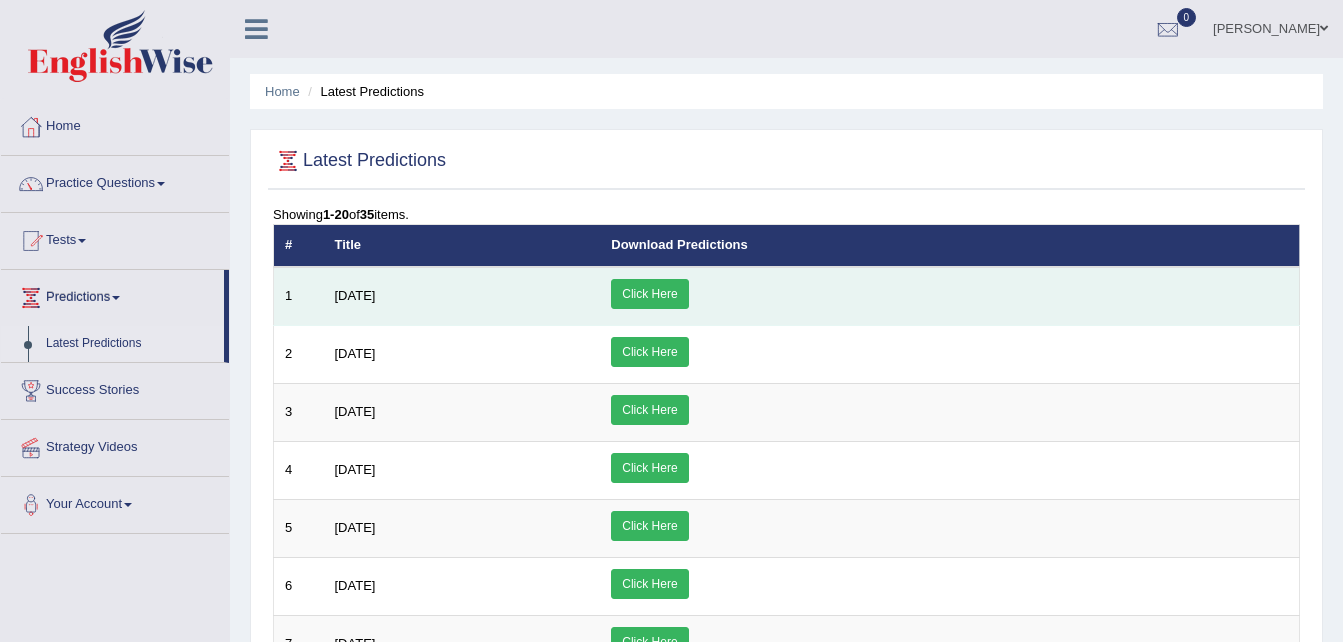click on "Click Here" at bounding box center [649, 294] 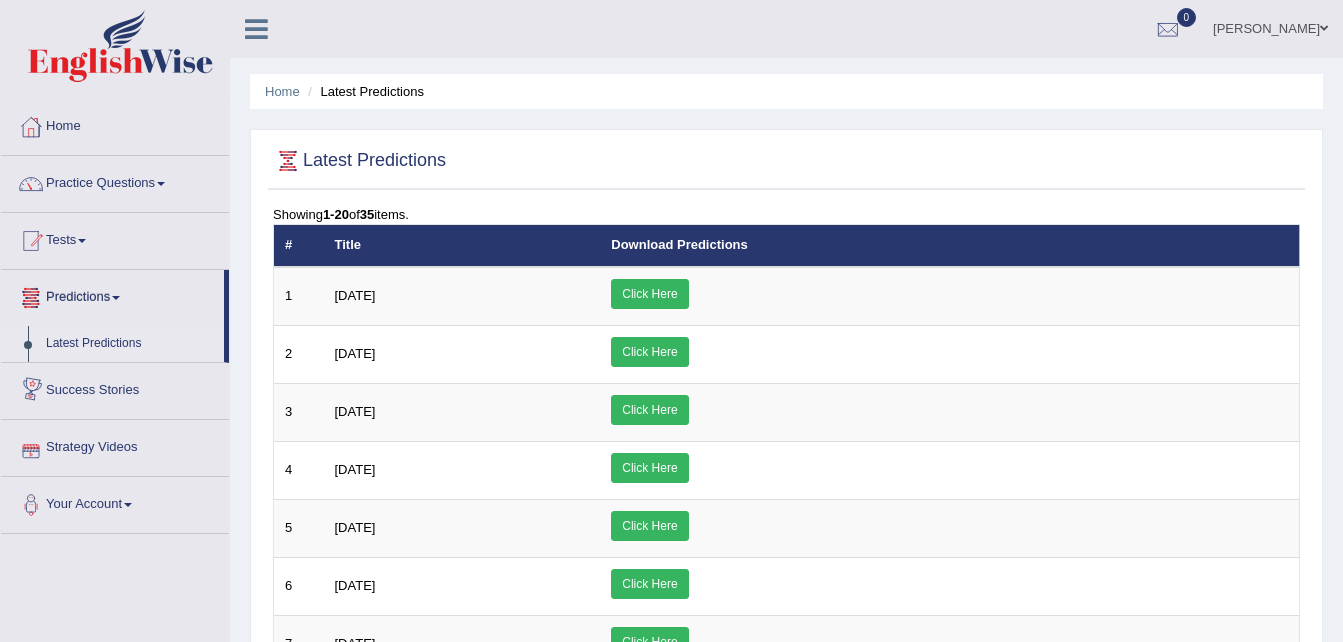 click on "Tests" at bounding box center [115, 238] 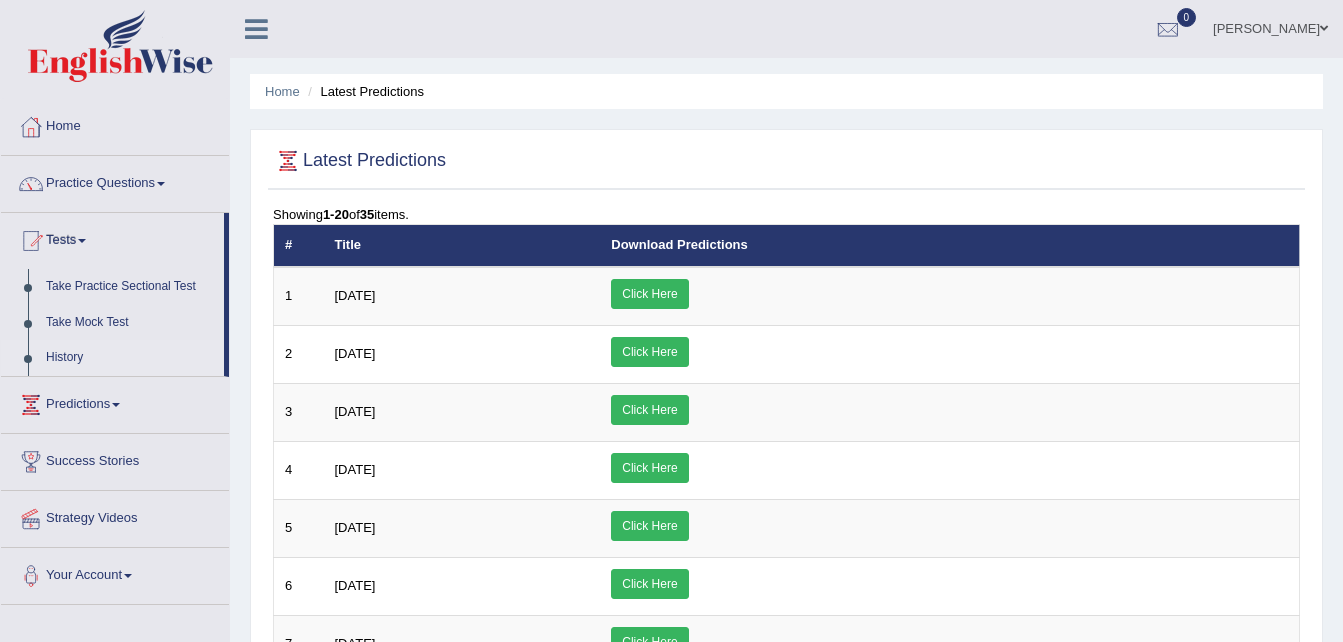 click on "History" at bounding box center [130, 358] 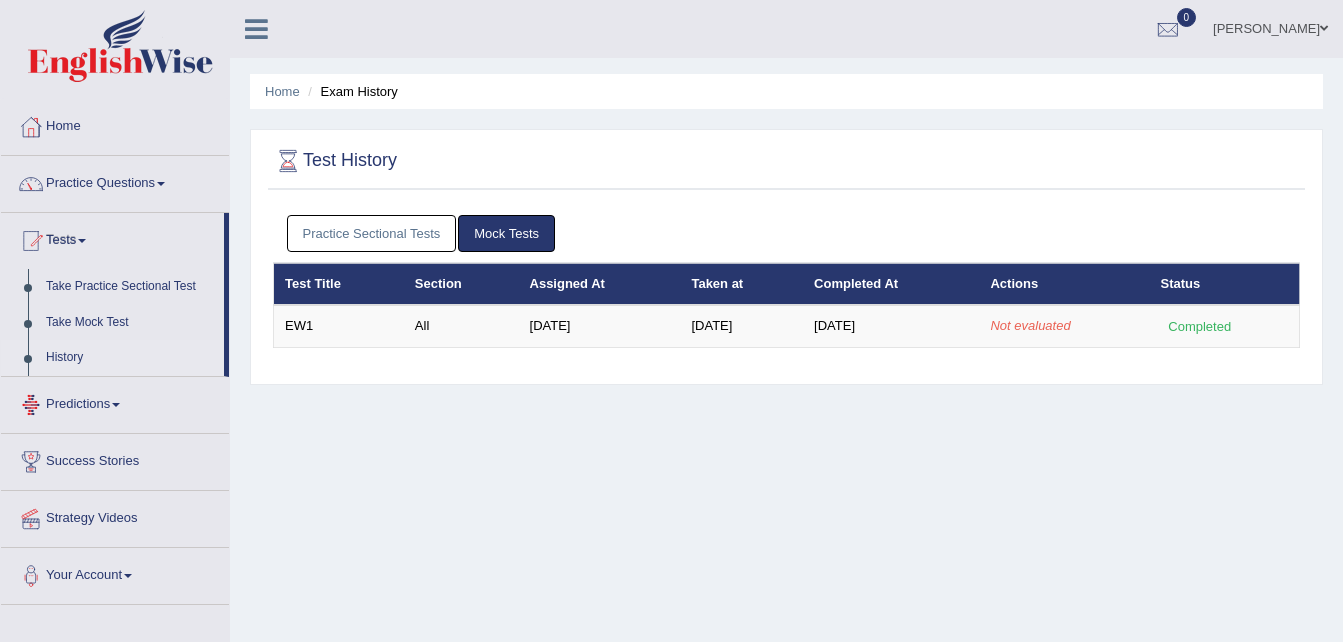 scroll, scrollTop: 0, scrollLeft: 0, axis: both 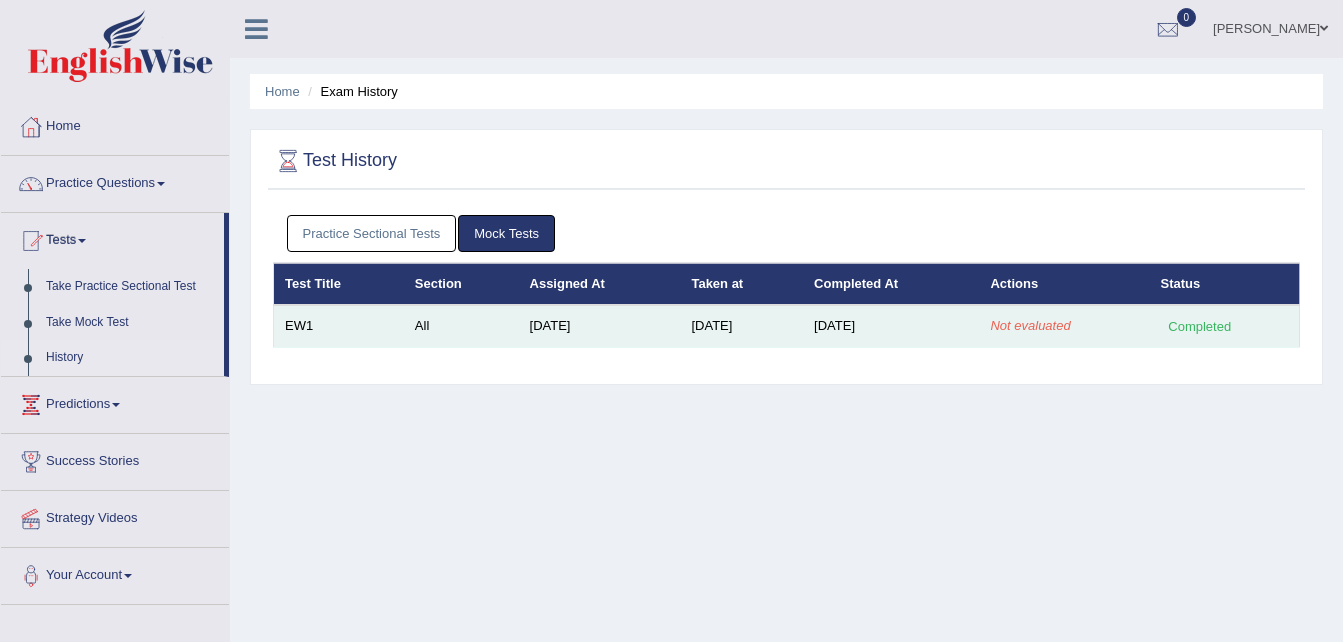 click on "[DATE]" at bounding box center (600, 326) 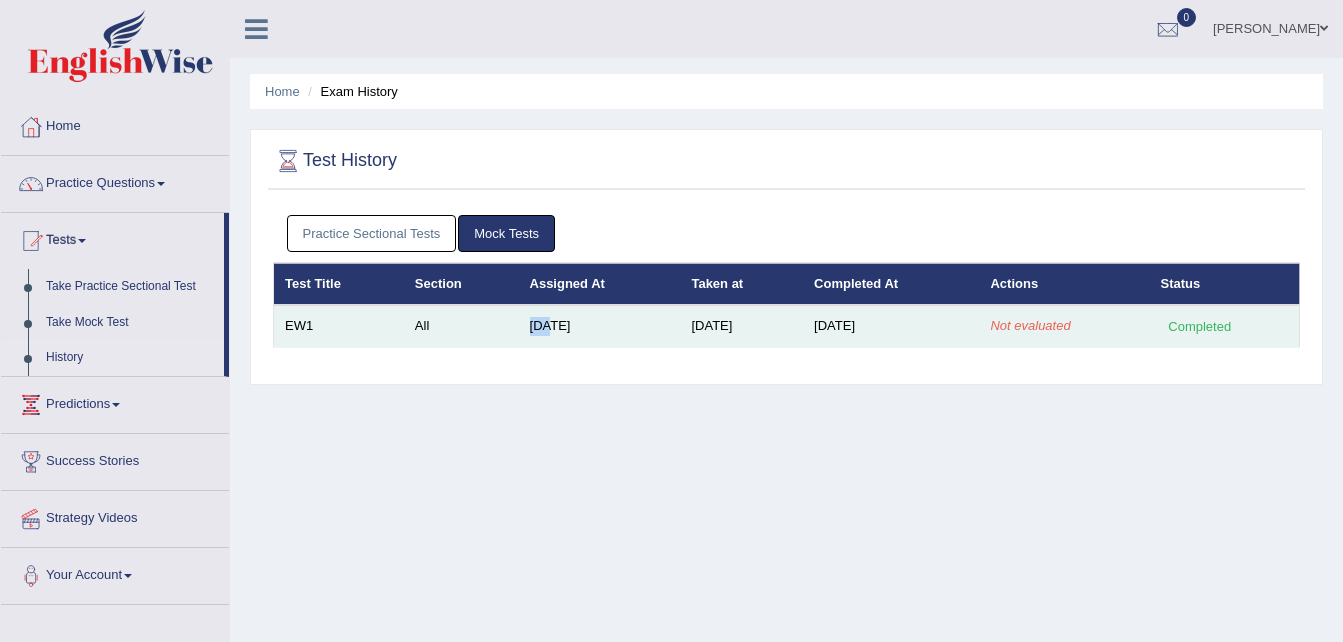click on "[DATE]" at bounding box center [600, 326] 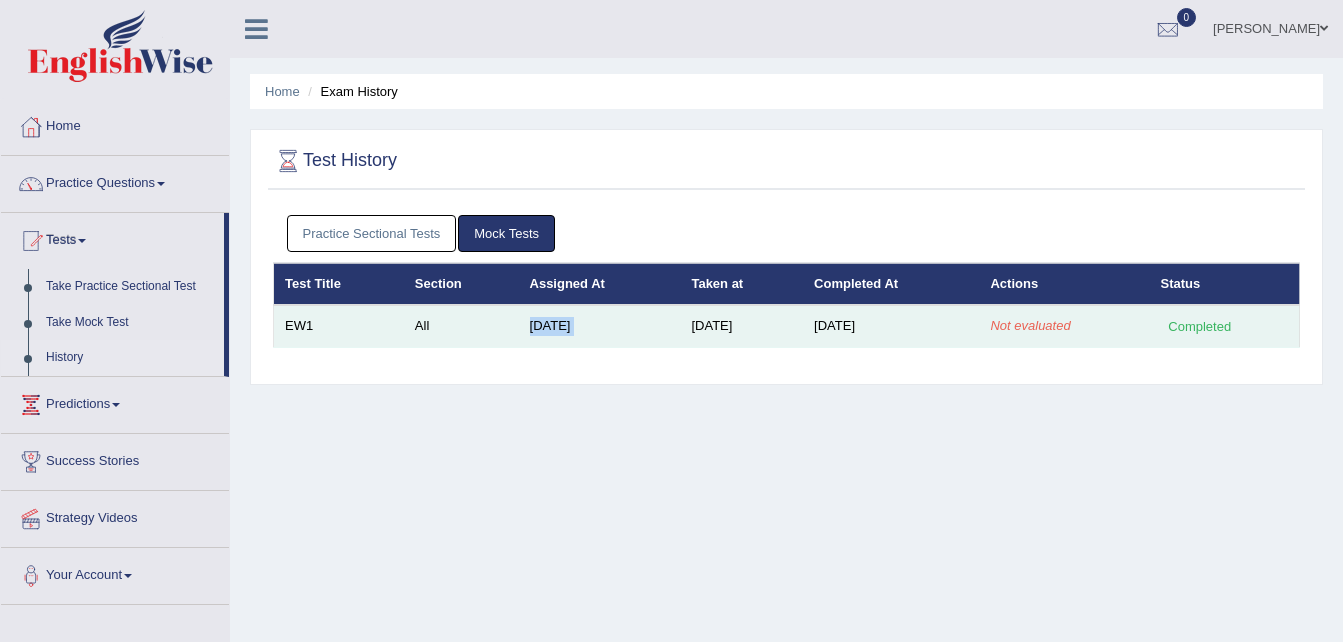 drag, startPoint x: 528, startPoint y: 325, endPoint x: 611, endPoint y: 328, distance: 83.0542 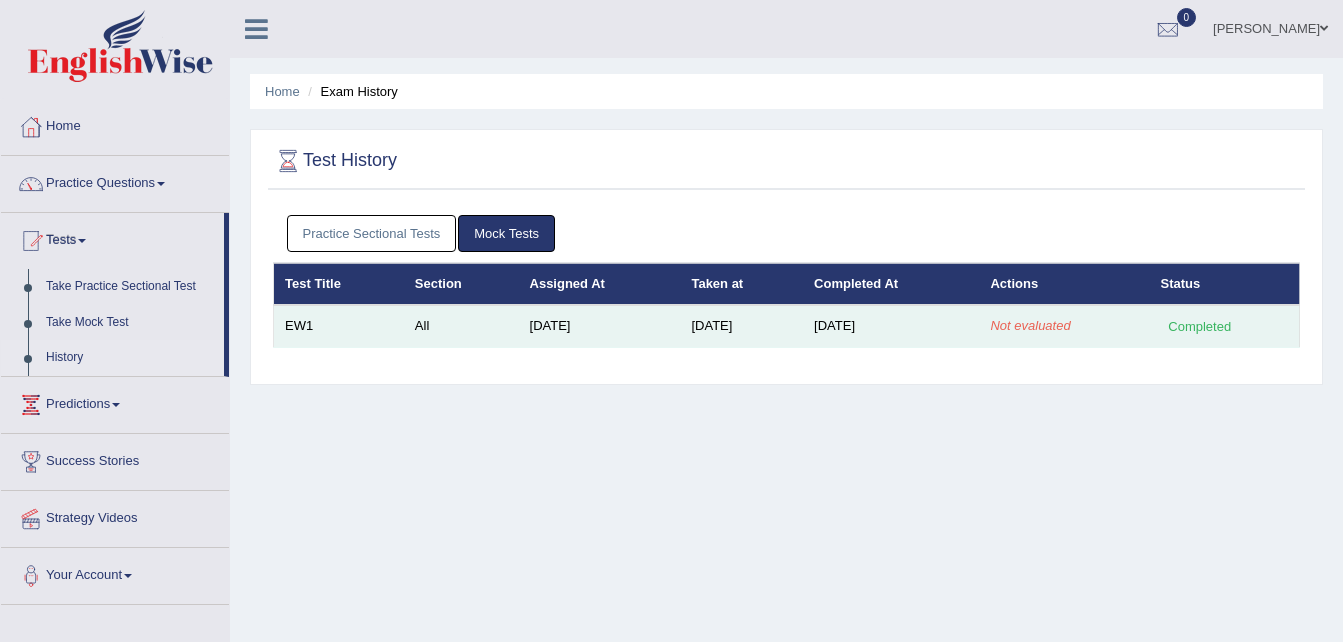 click on "Not evaluated" at bounding box center [1030, 325] 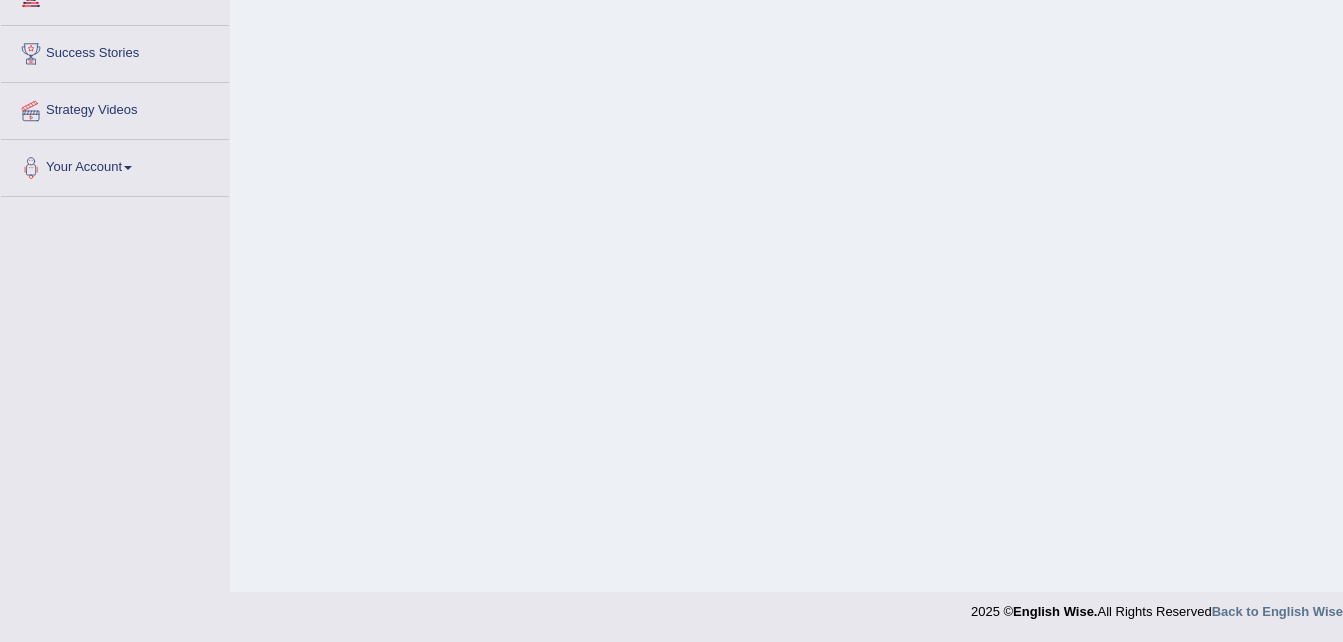 scroll, scrollTop: 0, scrollLeft: 0, axis: both 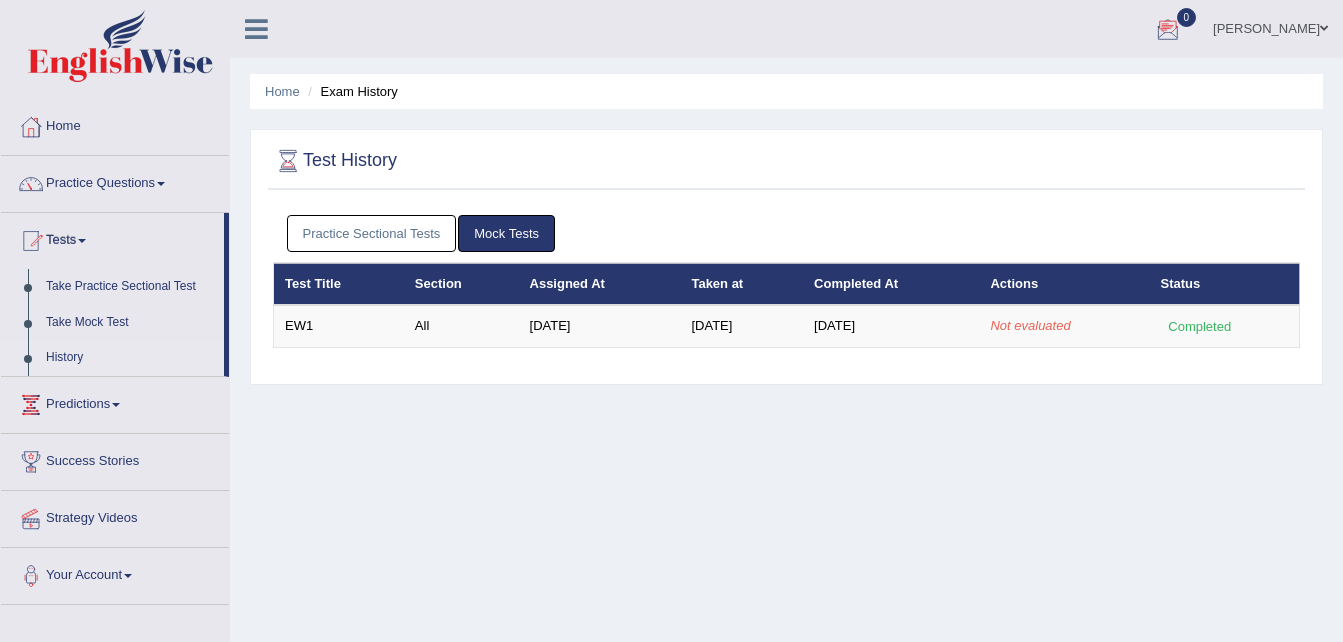 click on "[PERSON_NAME]" at bounding box center (1270, 26) 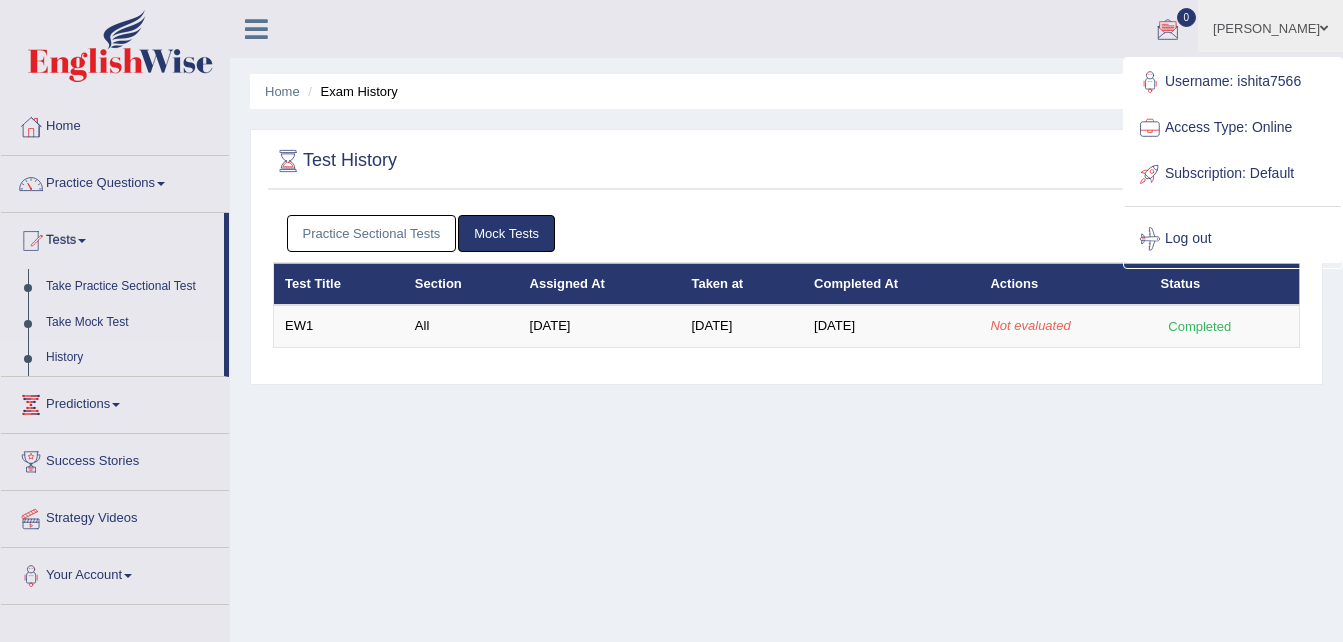 click on "Subscription: Default" at bounding box center [1233, 174] 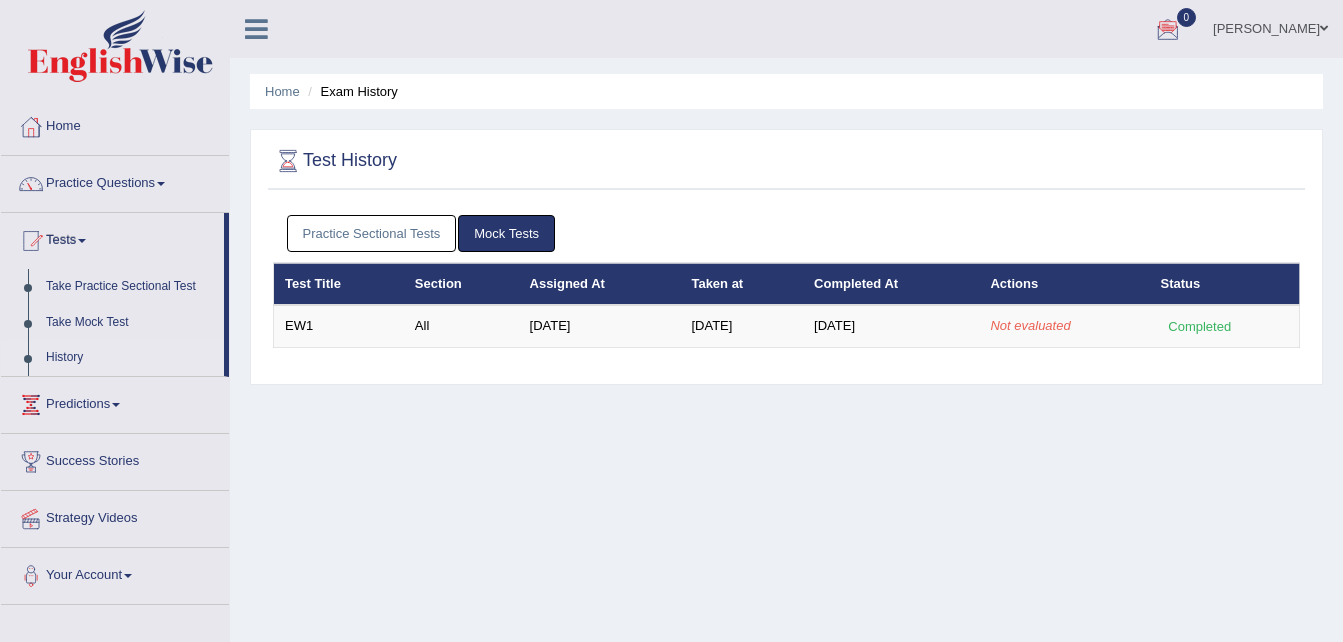 click on "Mock Tests" at bounding box center (506, 233) 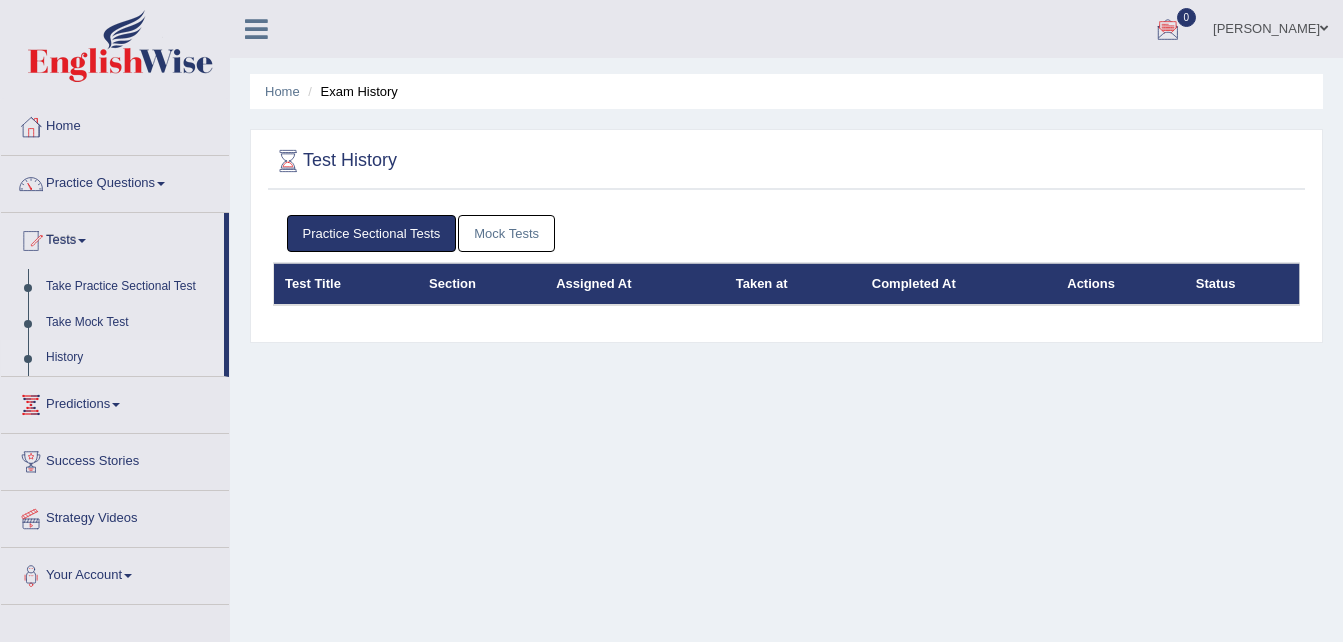click on "Mock Tests" at bounding box center [506, 233] 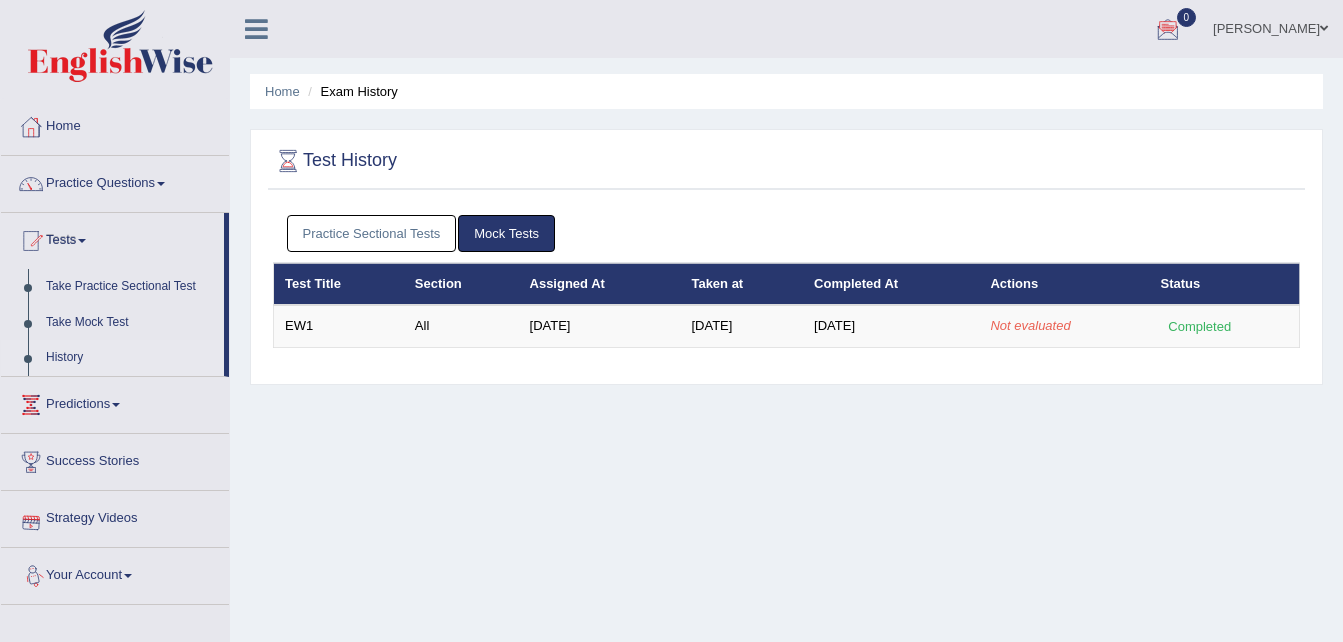click on "Your Account" at bounding box center (115, 573) 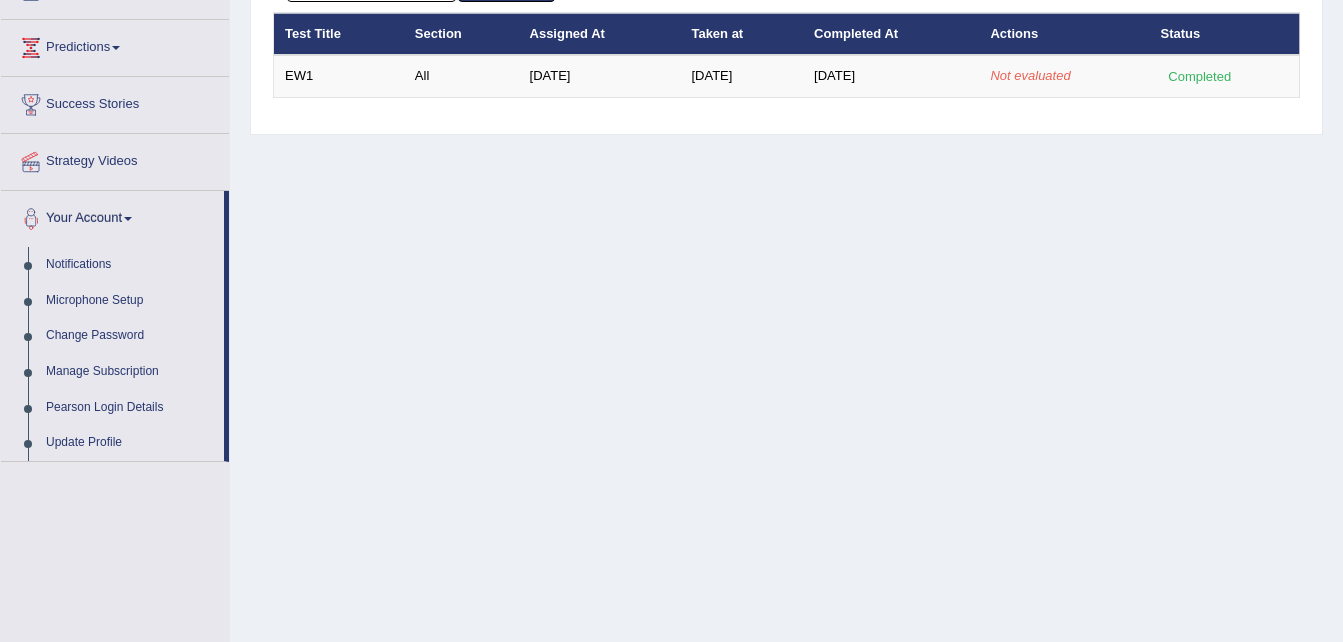 scroll, scrollTop: 251, scrollLeft: 0, axis: vertical 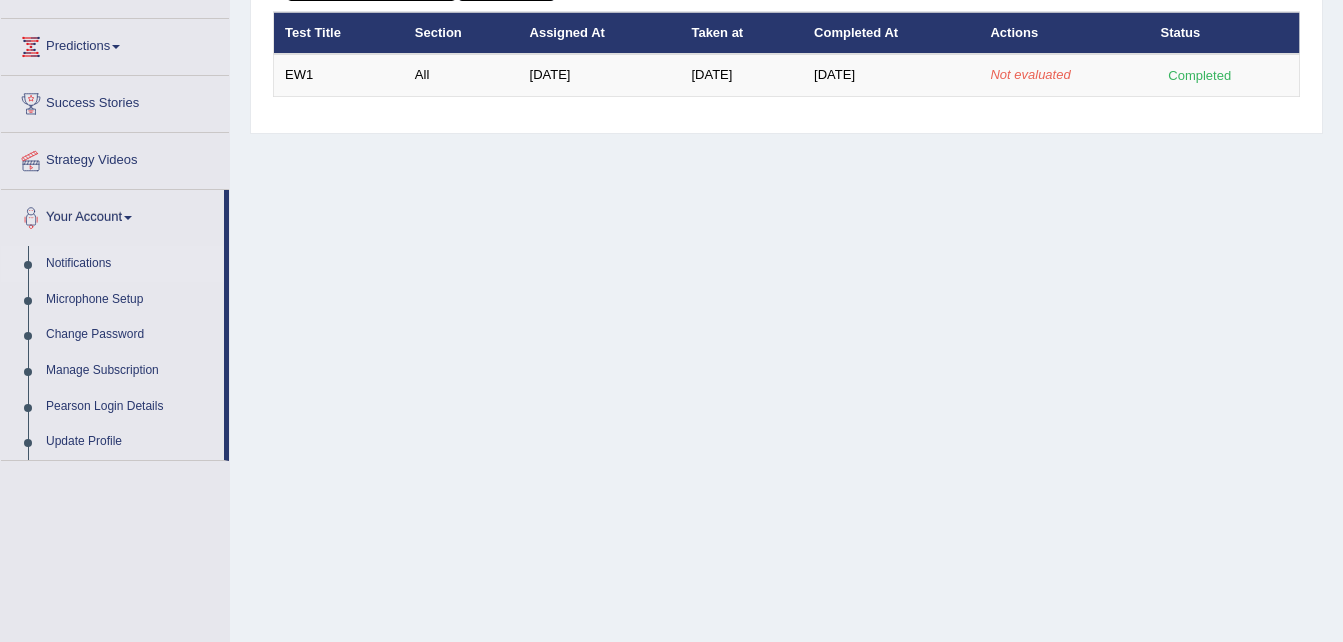 click on "Notifications" at bounding box center (130, 264) 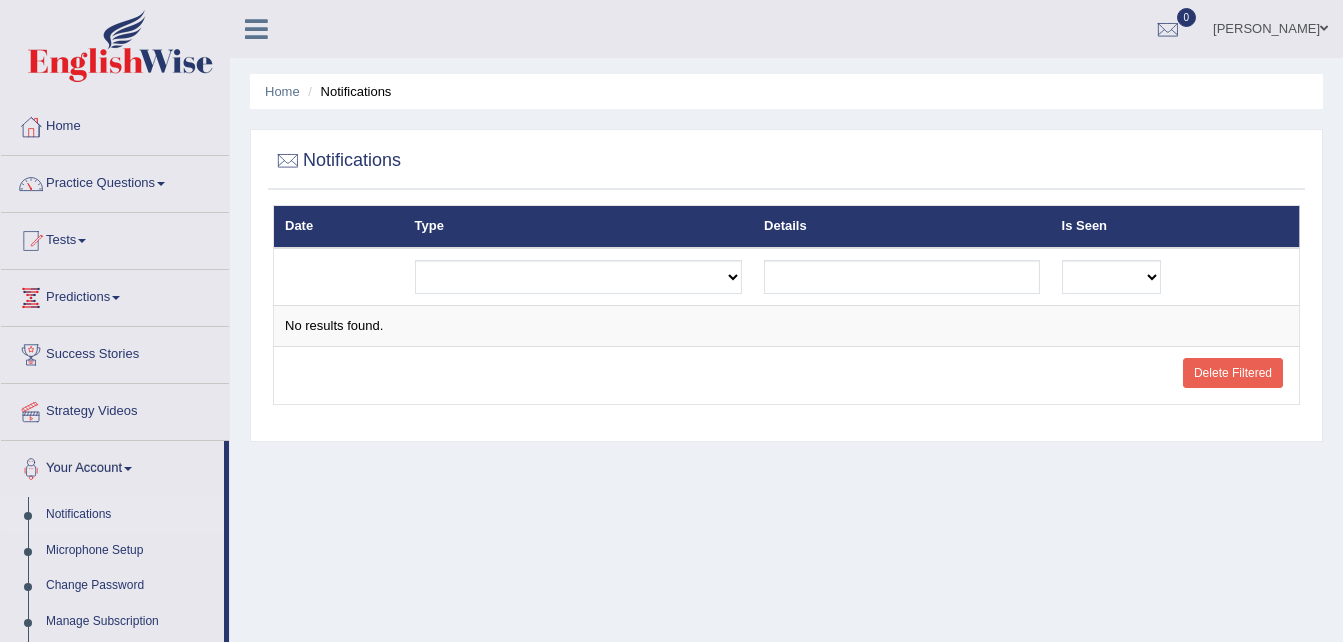 scroll, scrollTop: 0, scrollLeft: 0, axis: both 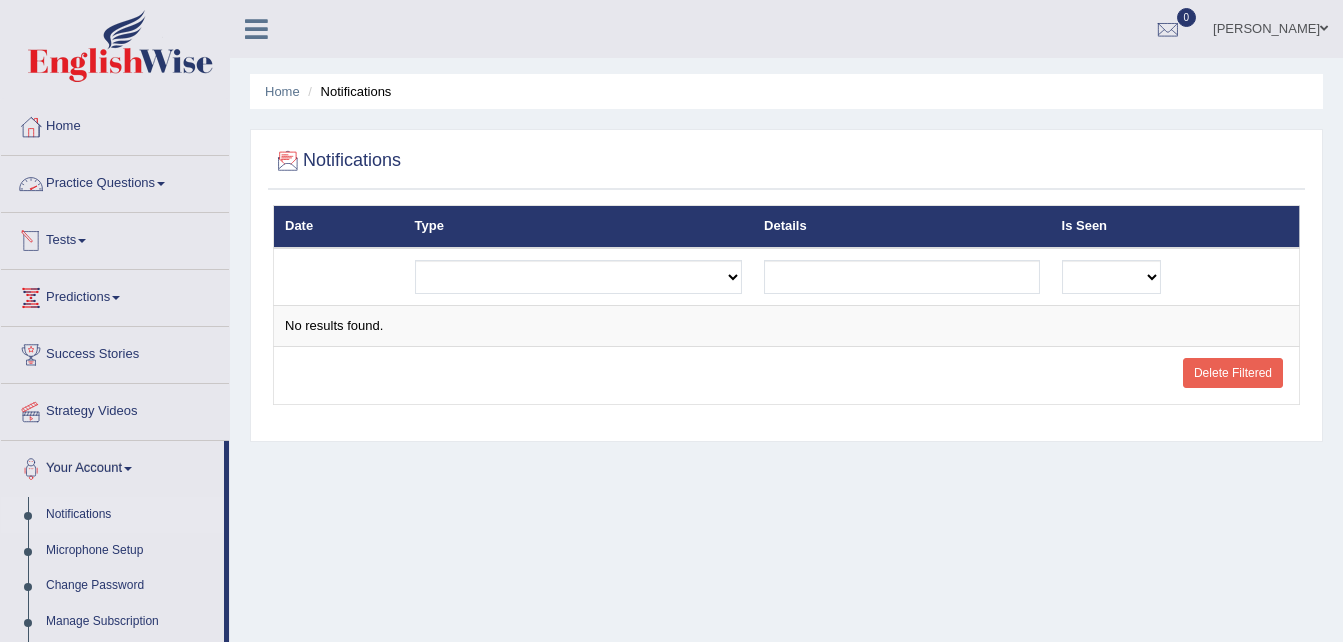 click at bounding box center (256, 29) 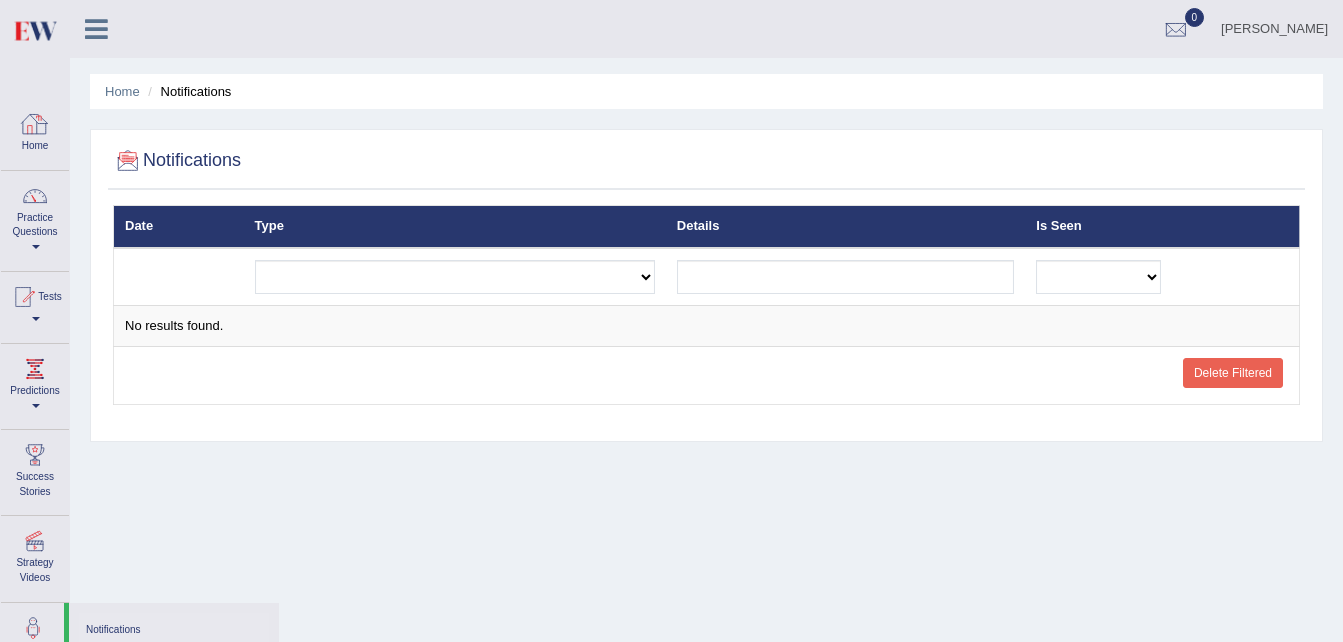 click on "Home" at bounding box center (35, 131) 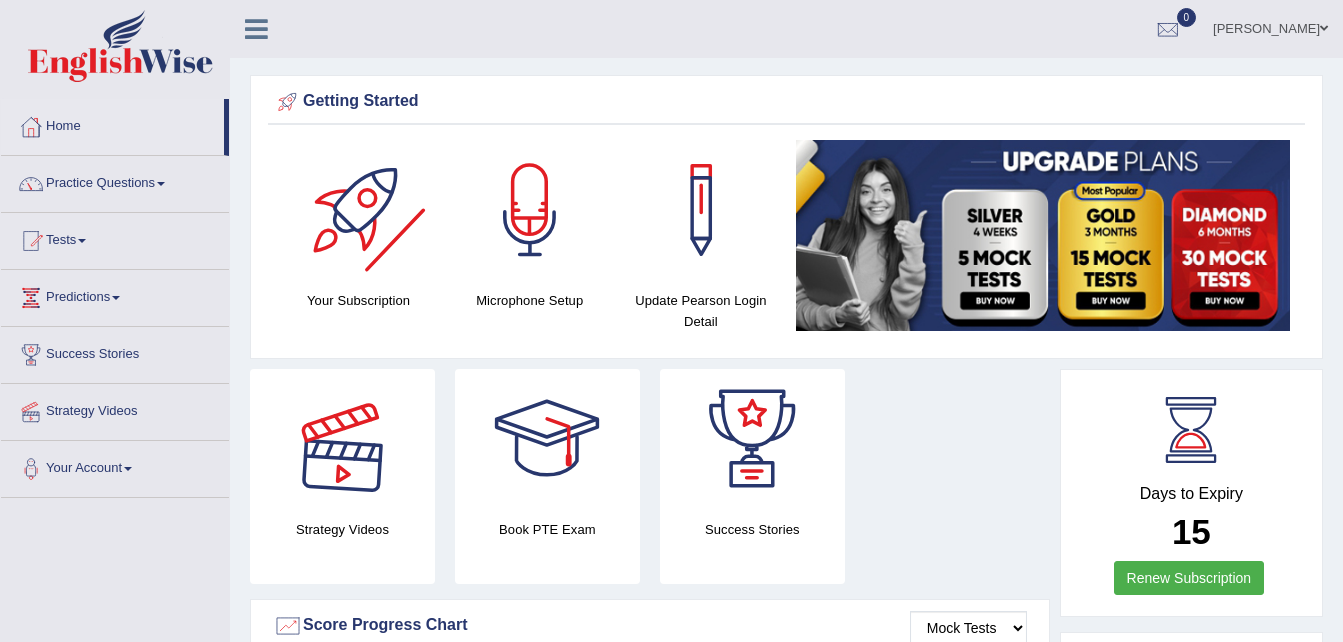 scroll, scrollTop: 0, scrollLeft: 0, axis: both 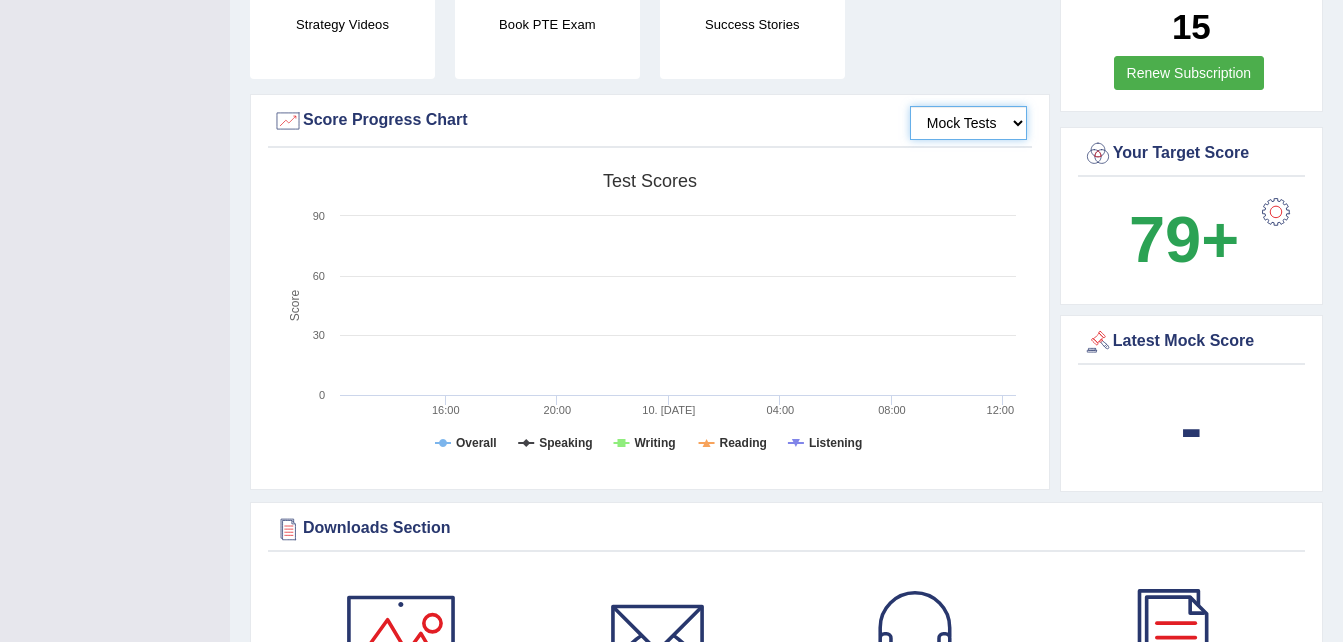 click on "Mock Tests" at bounding box center [968, 123] 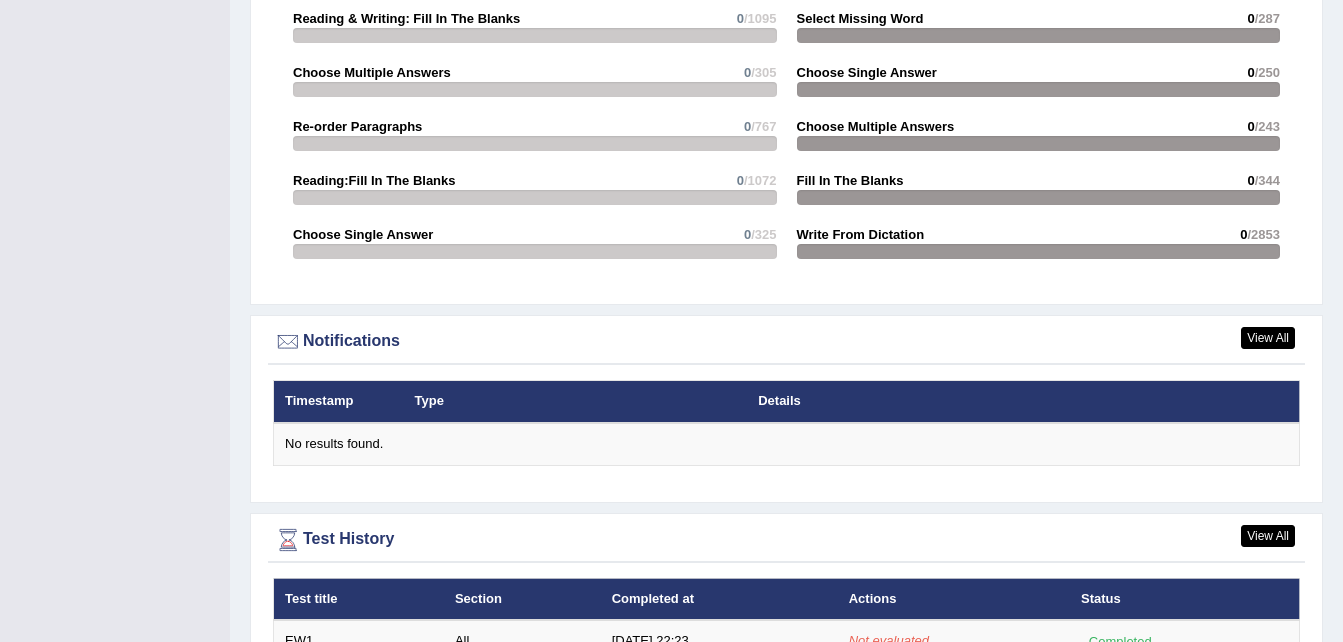 scroll, scrollTop: 2130, scrollLeft: 0, axis: vertical 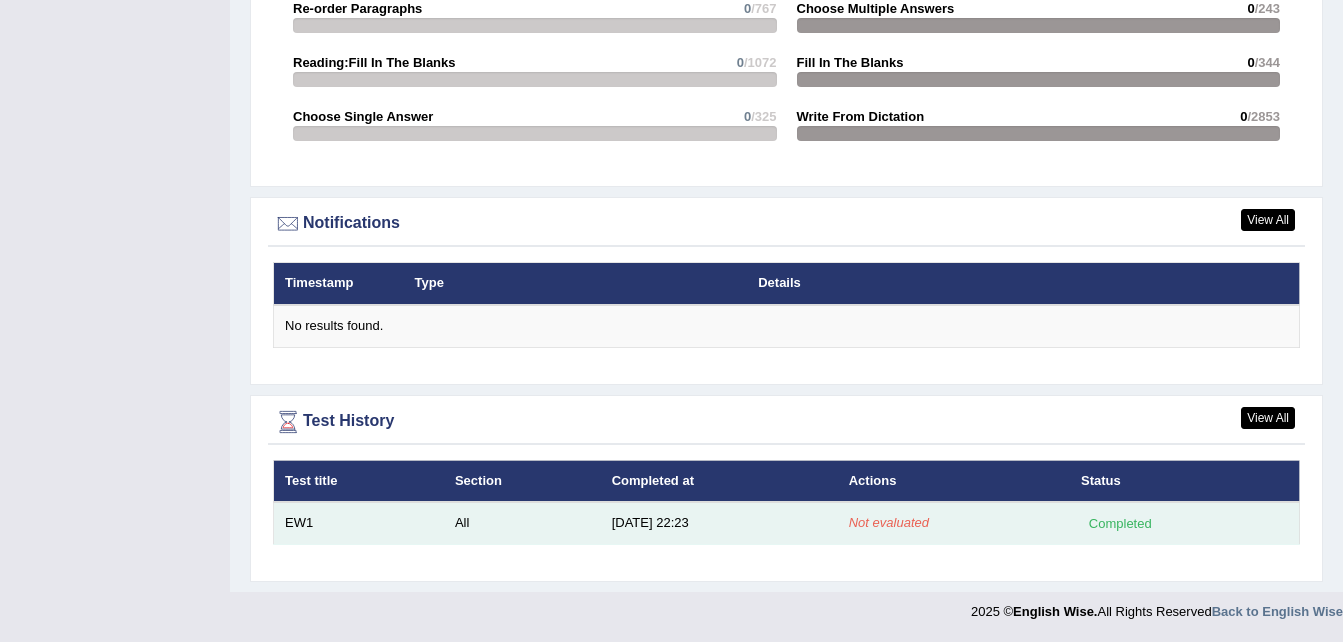 click on "Not evaluated" at bounding box center [889, 522] 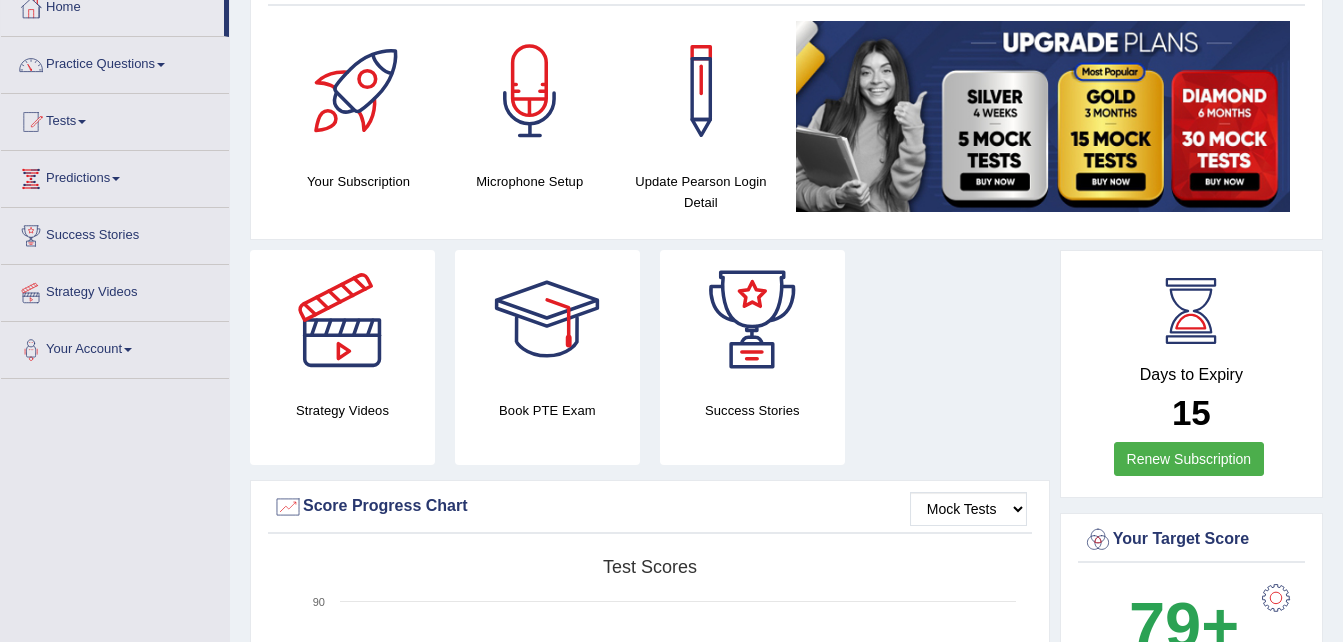 scroll, scrollTop: 0, scrollLeft: 0, axis: both 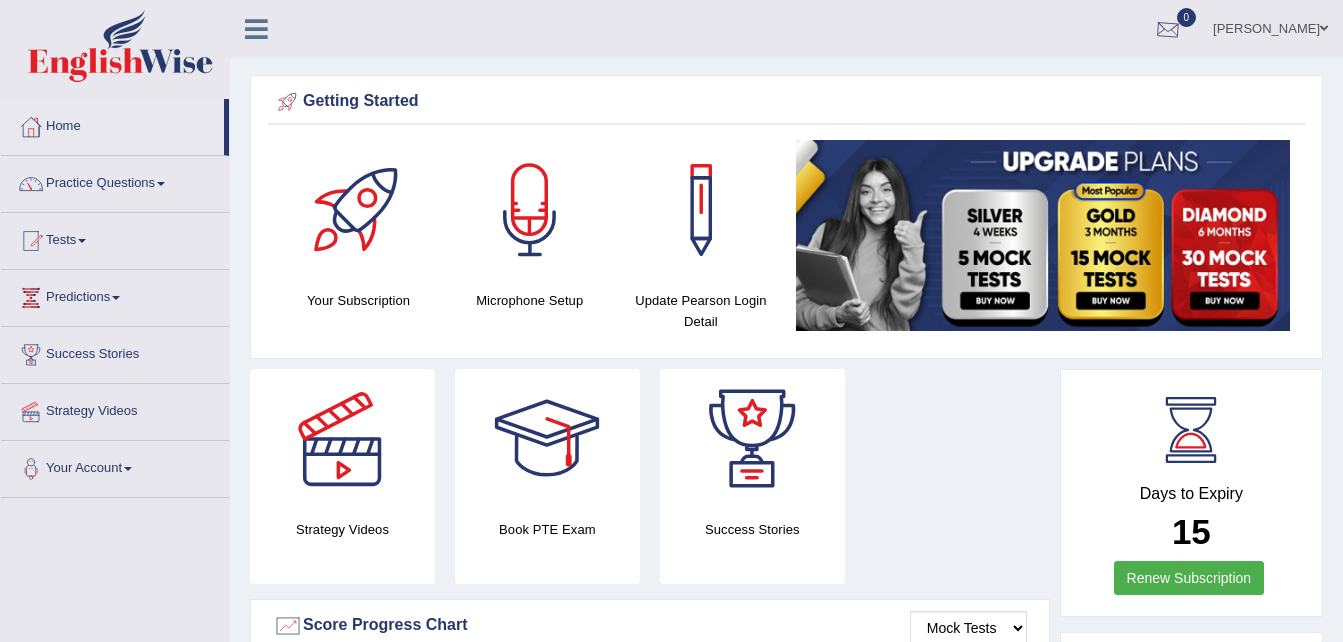 click at bounding box center [1168, 30] 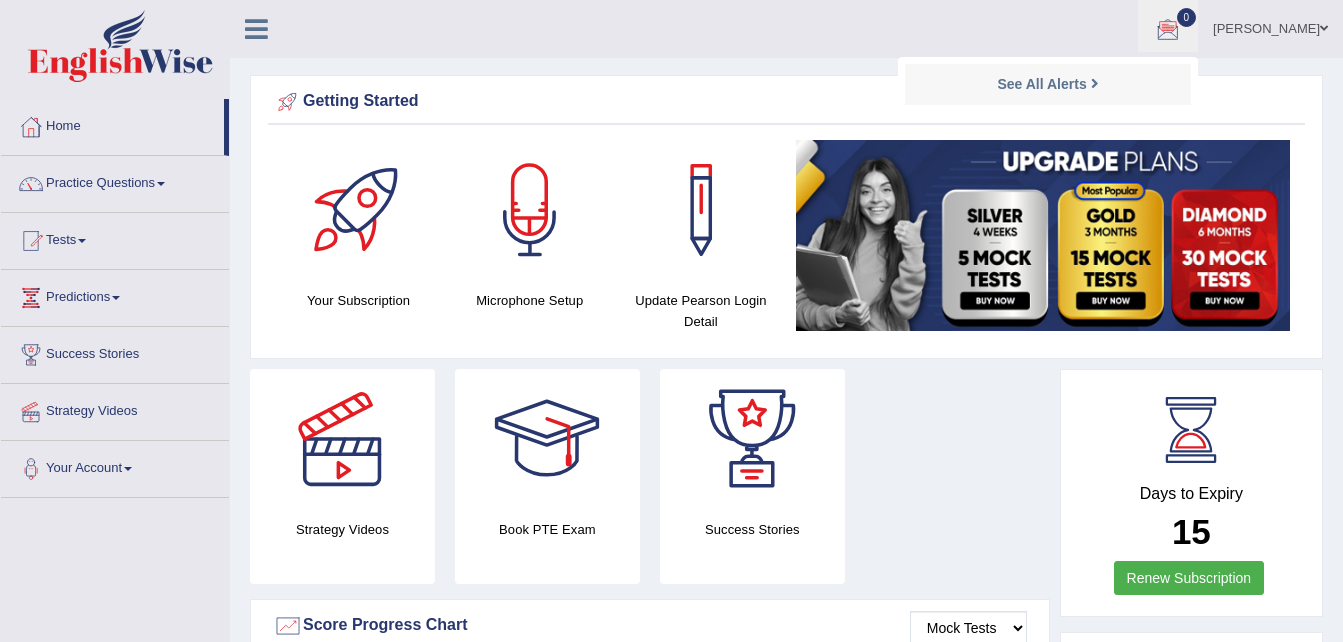 click at bounding box center (1043, 235) 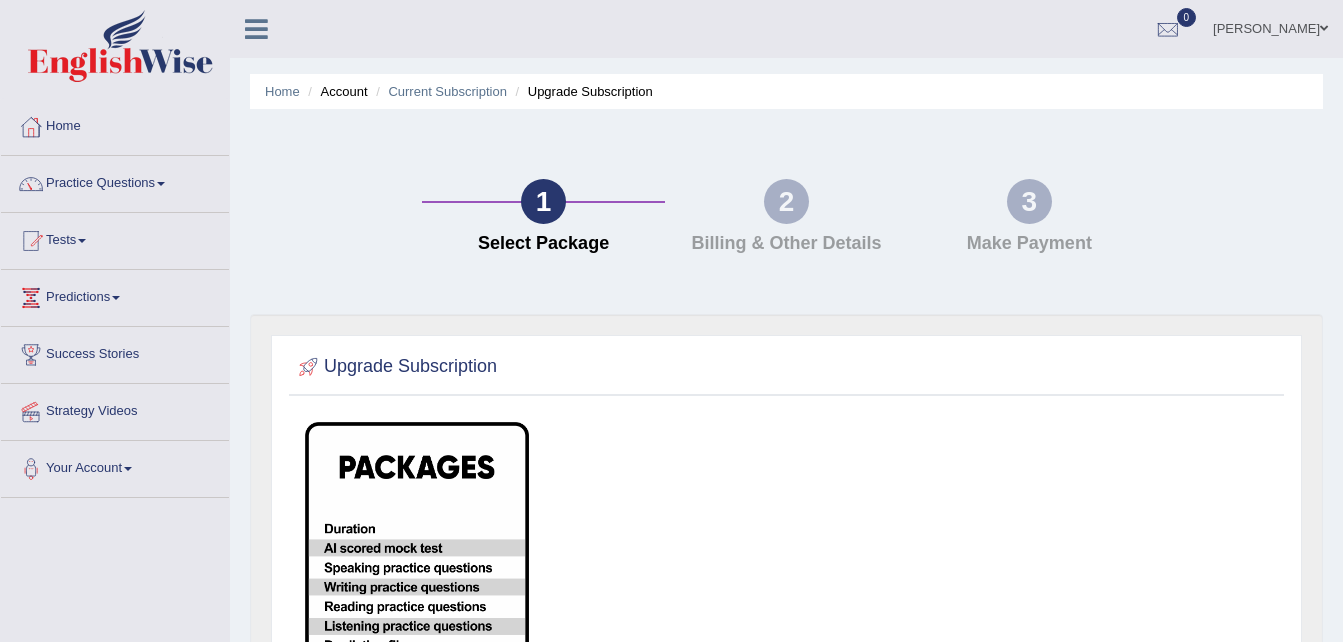 scroll, scrollTop: 0, scrollLeft: 0, axis: both 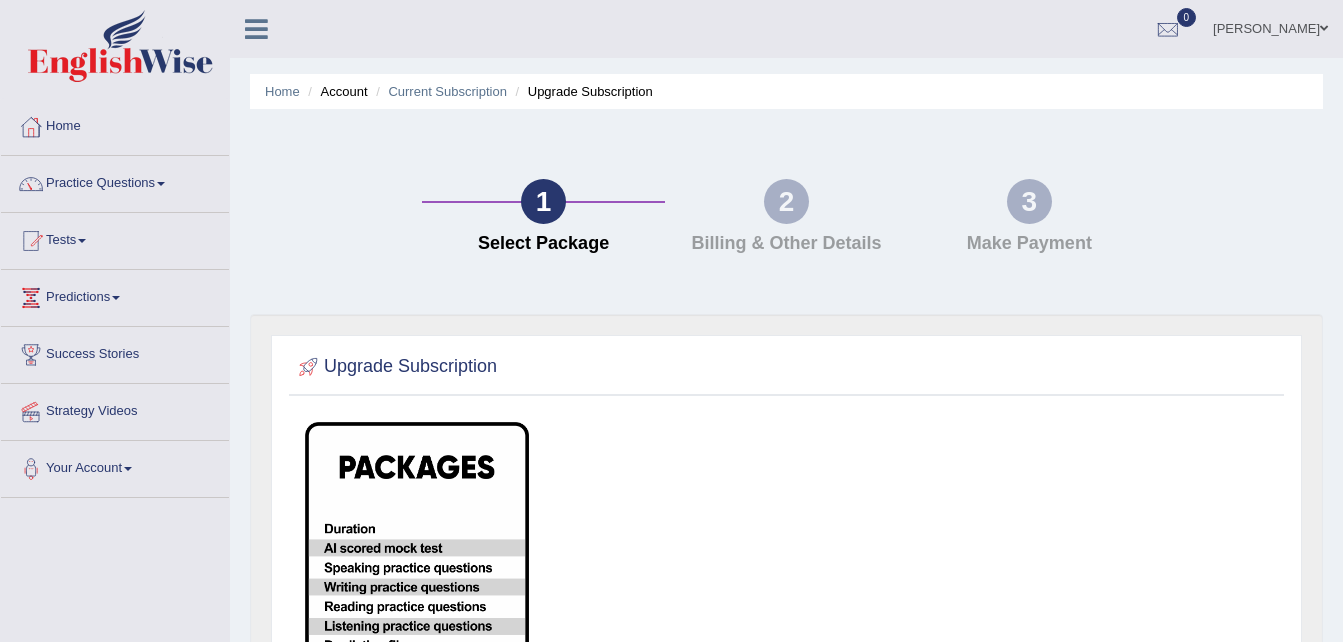 click on "Upgrade Subscription" at bounding box center [395, 367] 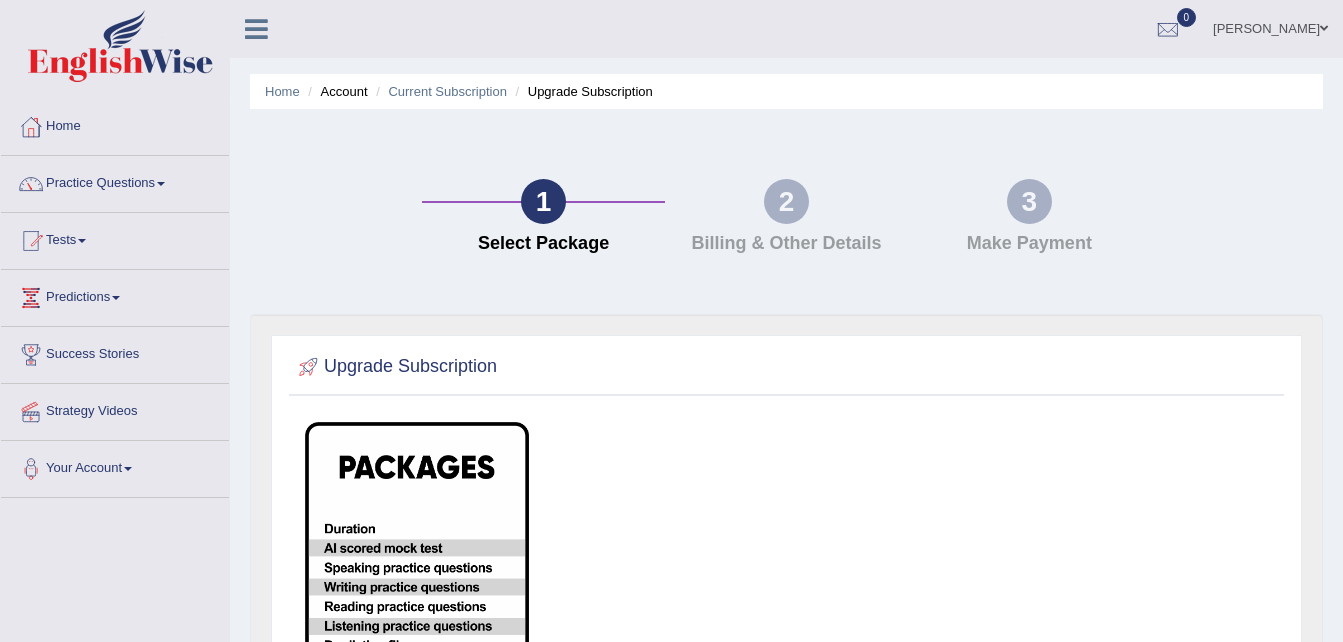 click at bounding box center (417, 674) 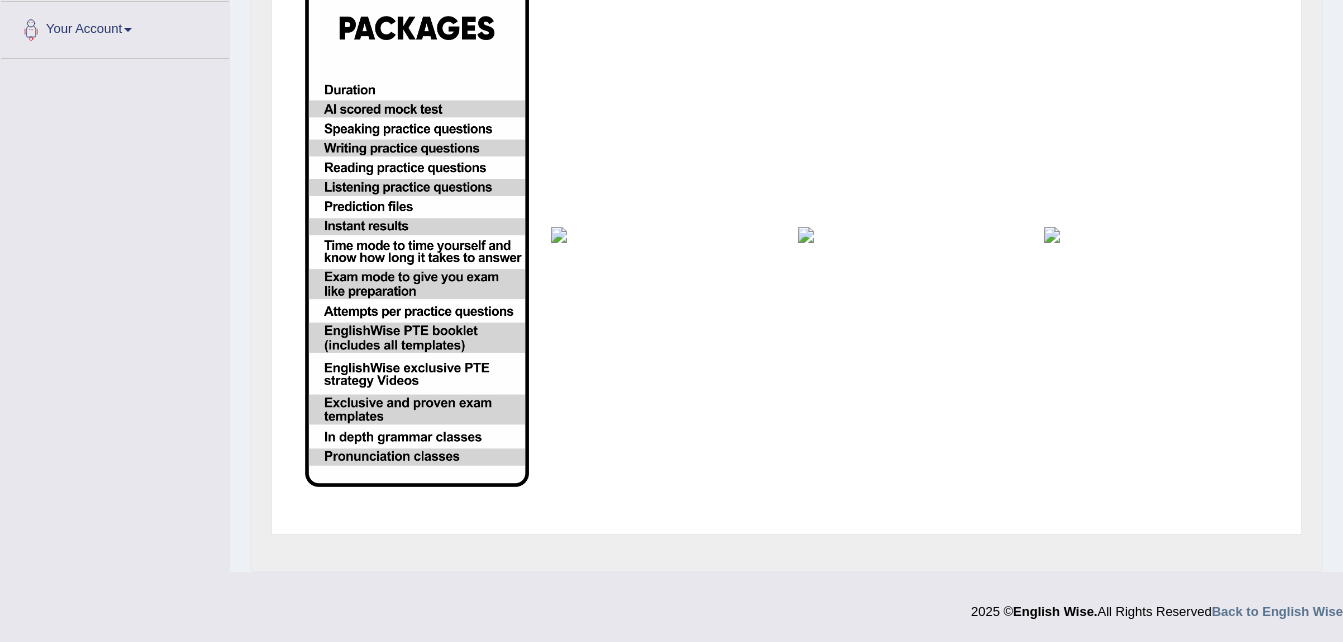 scroll, scrollTop: 0, scrollLeft: 0, axis: both 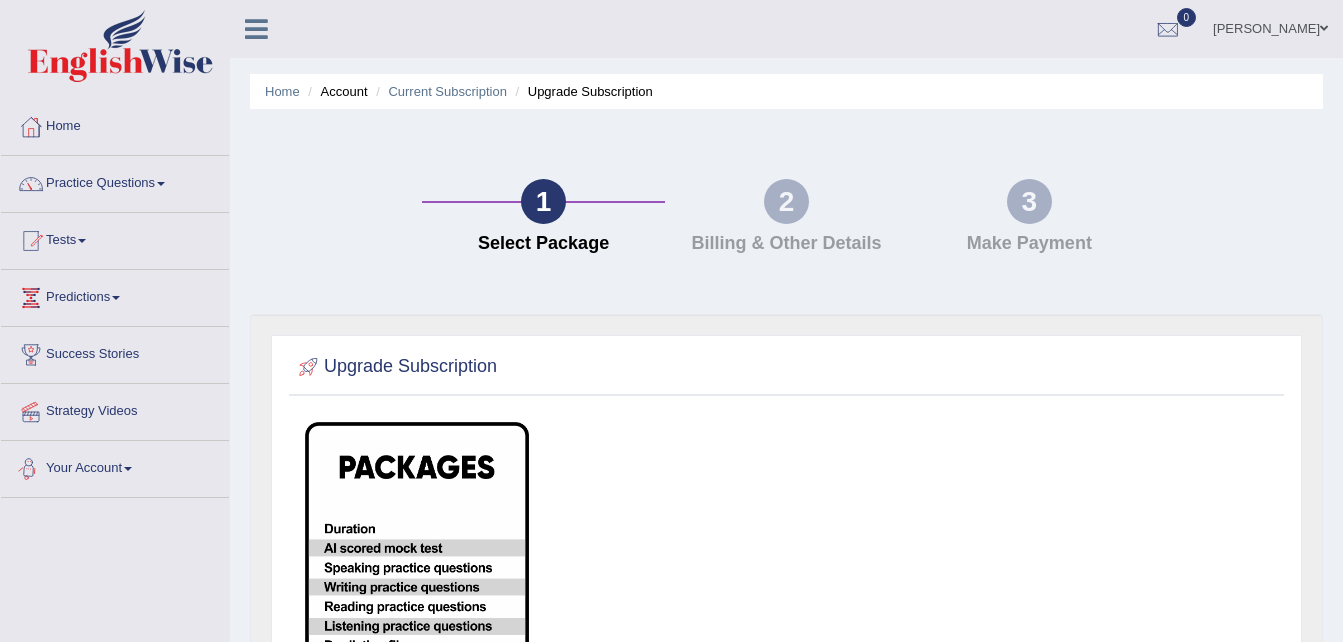 click on "Your Account" at bounding box center [115, 466] 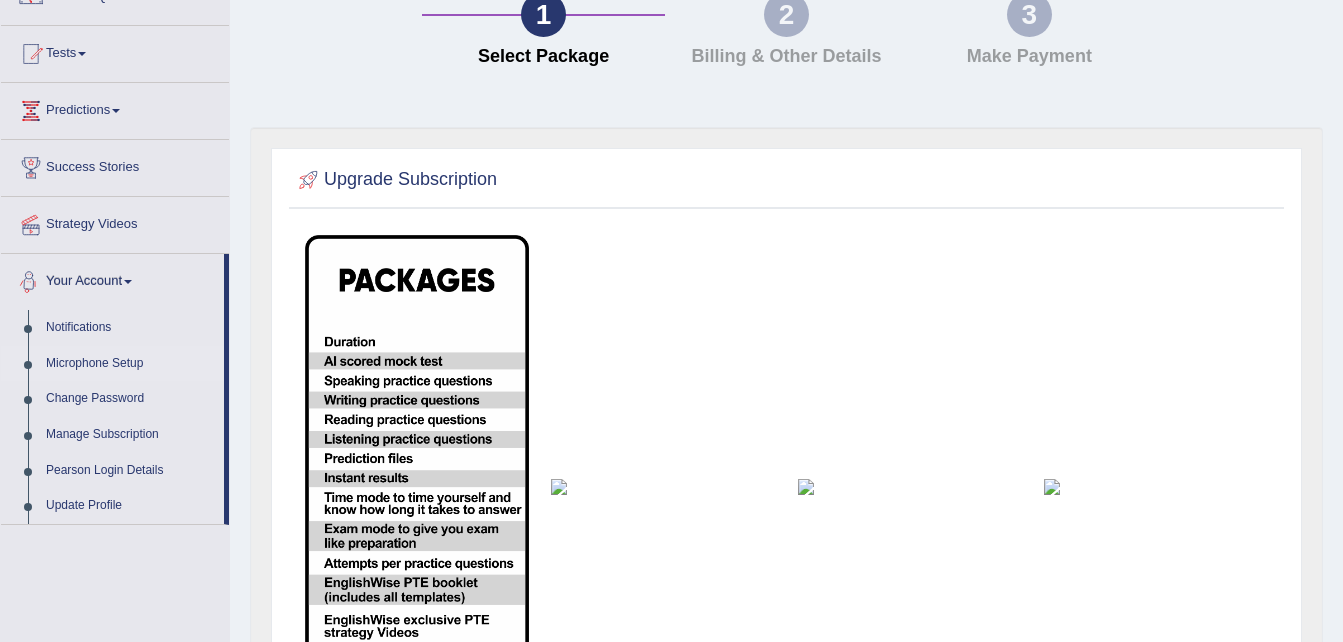 scroll, scrollTop: 0, scrollLeft: 0, axis: both 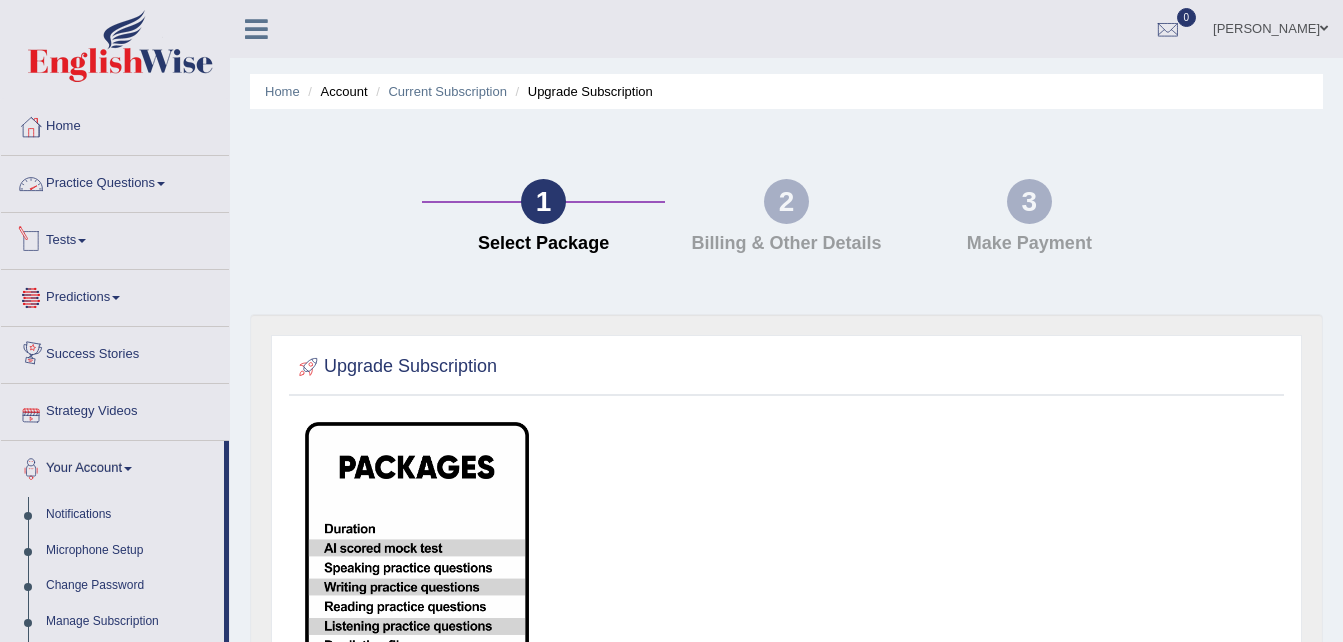 click on "Practice Questions" at bounding box center [115, 181] 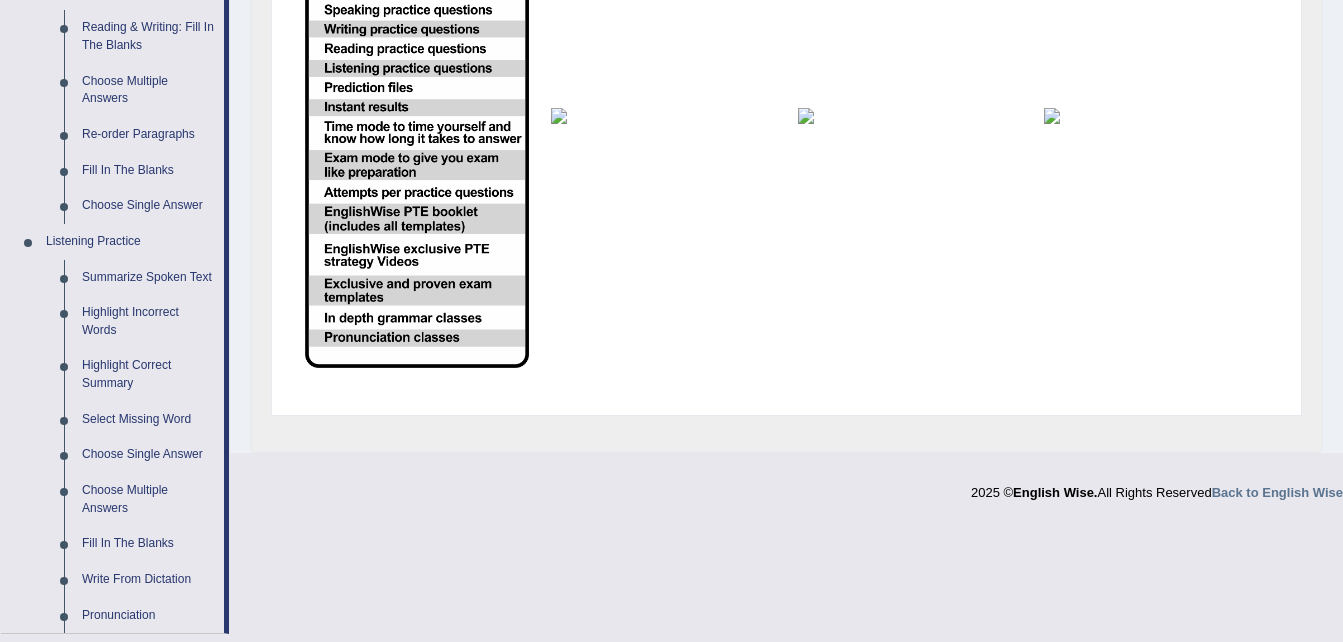 scroll, scrollTop: 836, scrollLeft: 0, axis: vertical 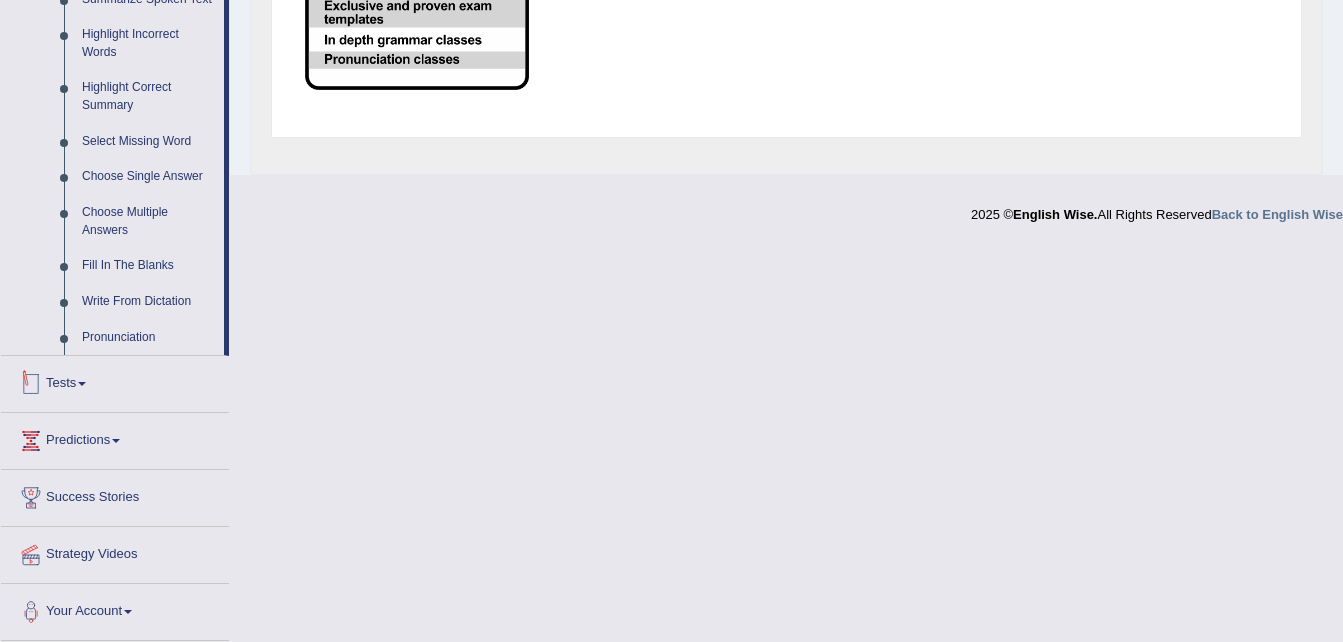 click on "Tests  Take Practice Sectional Test
Take Mock Test
History" at bounding box center [115, 384] 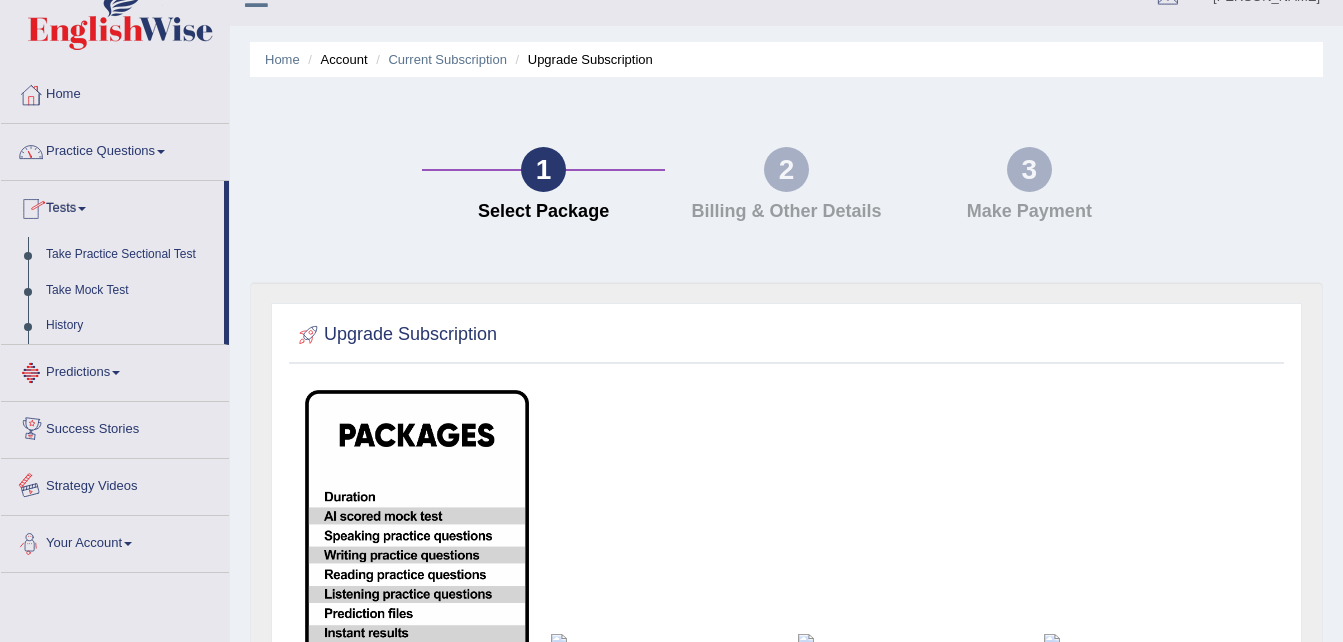 scroll, scrollTop: 30, scrollLeft: 0, axis: vertical 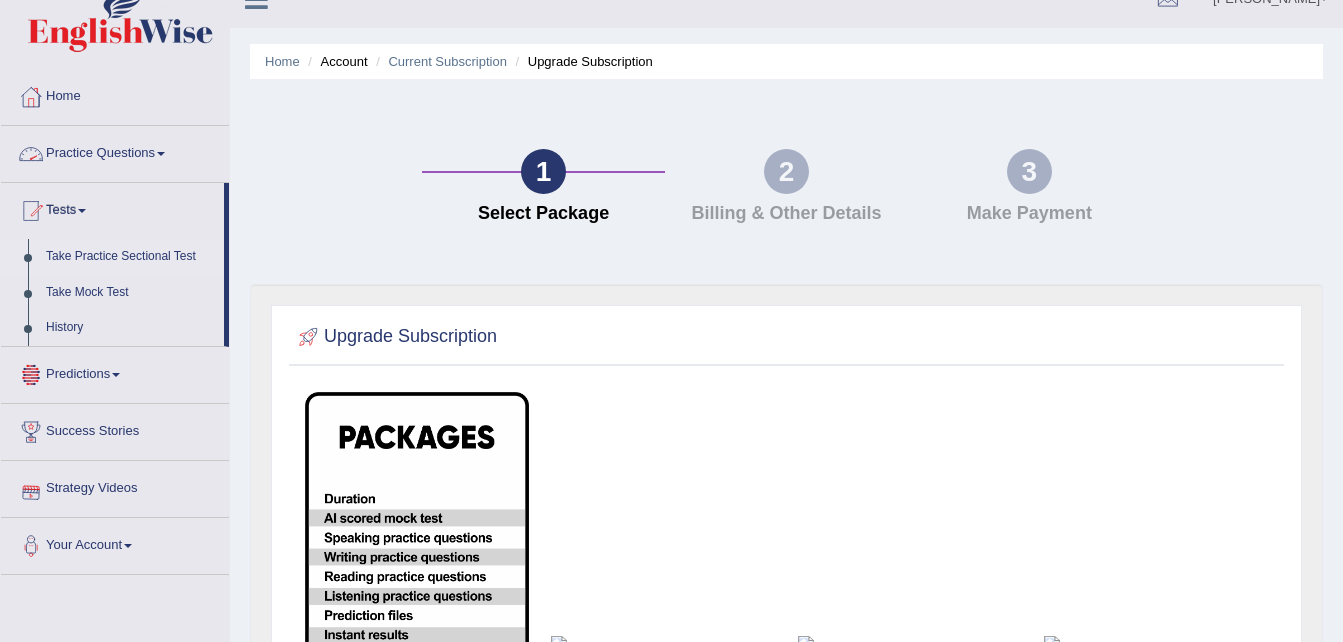 click on "Take Practice Sectional Test" at bounding box center (130, 257) 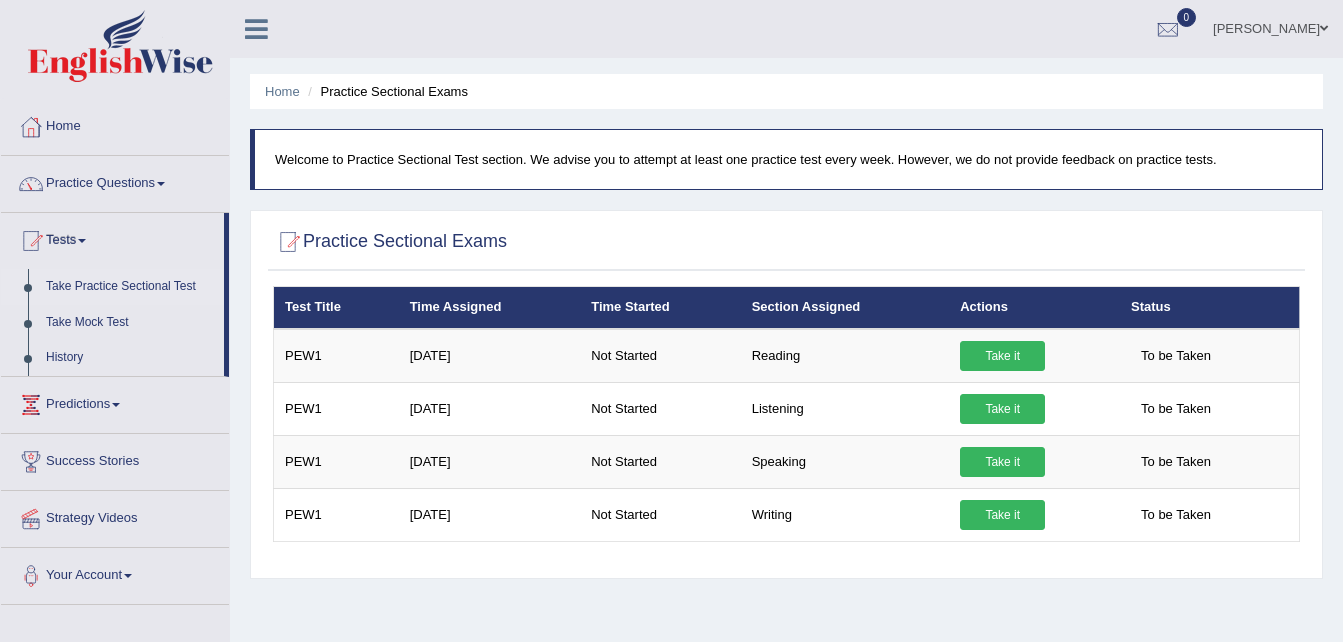 scroll, scrollTop: 0, scrollLeft: 0, axis: both 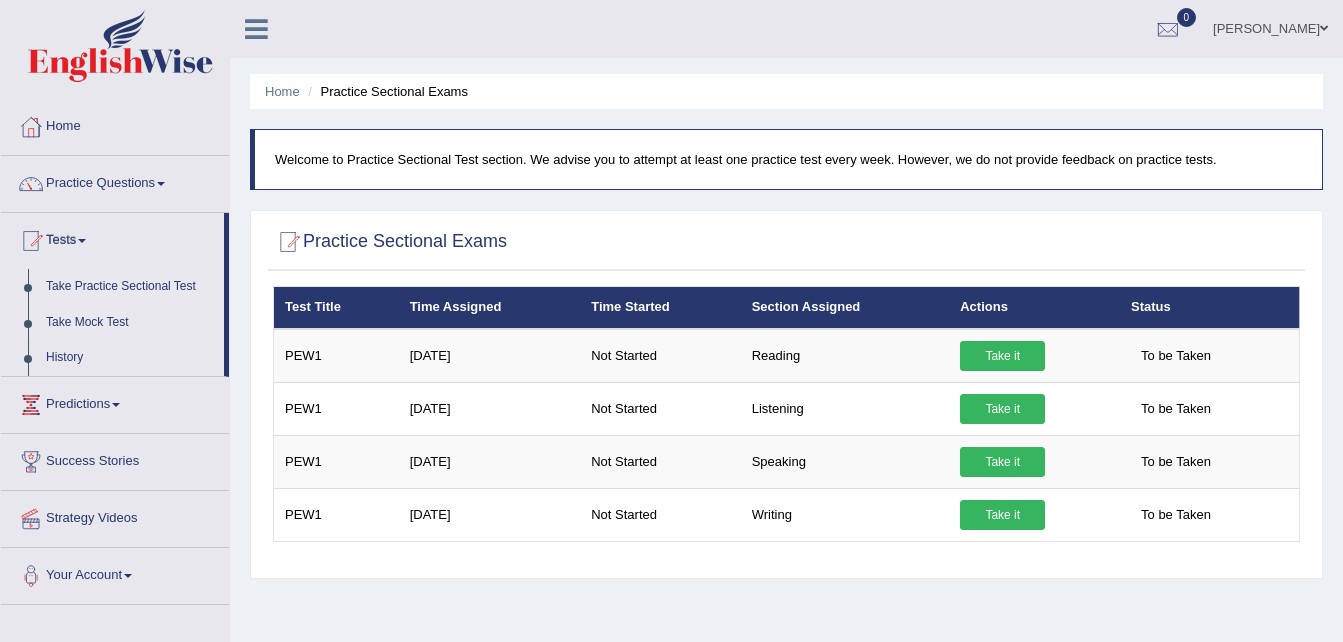 click on "Take Mock Test" at bounding box center (130, 323) 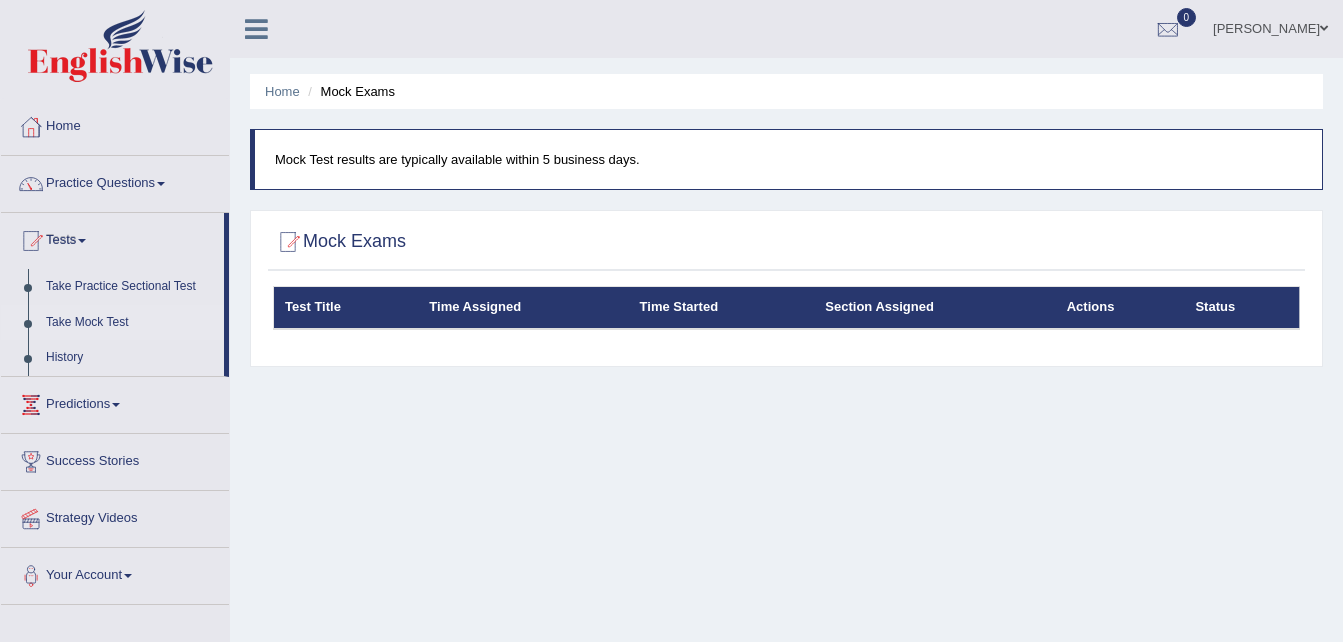scroll, scrollTop: 0, scrollLeft: 0, axis: both 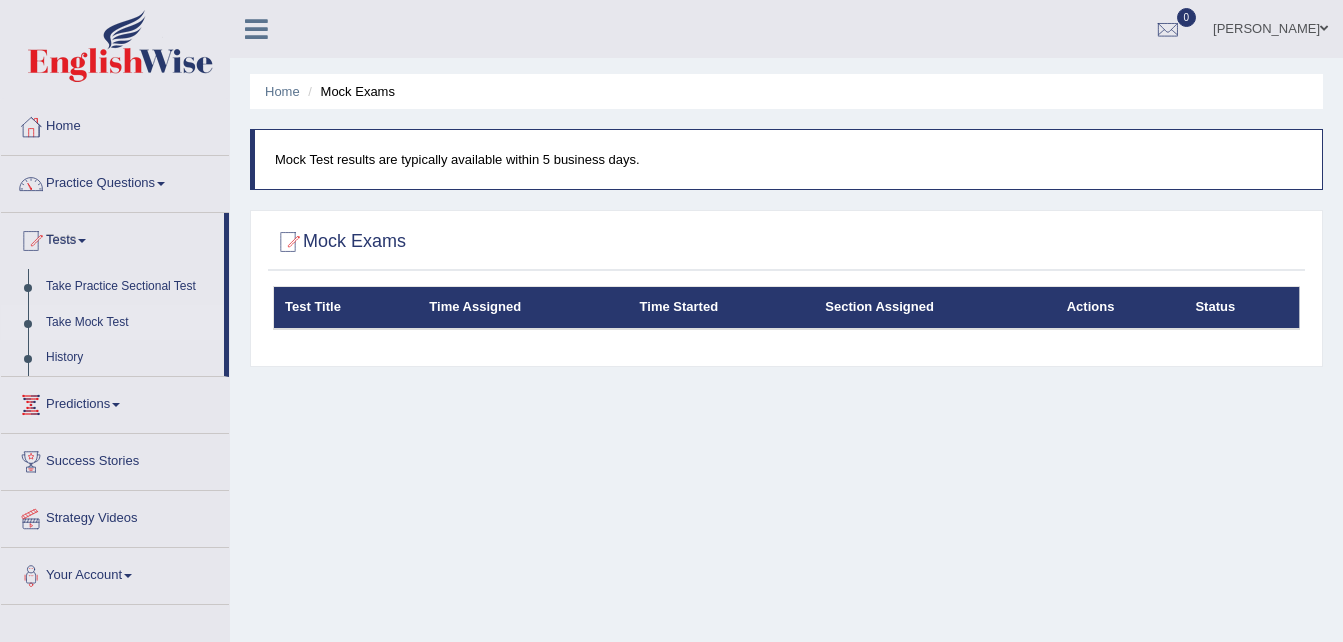 click on "[PERSON_NAME]" at bounding box center [1270, 26] 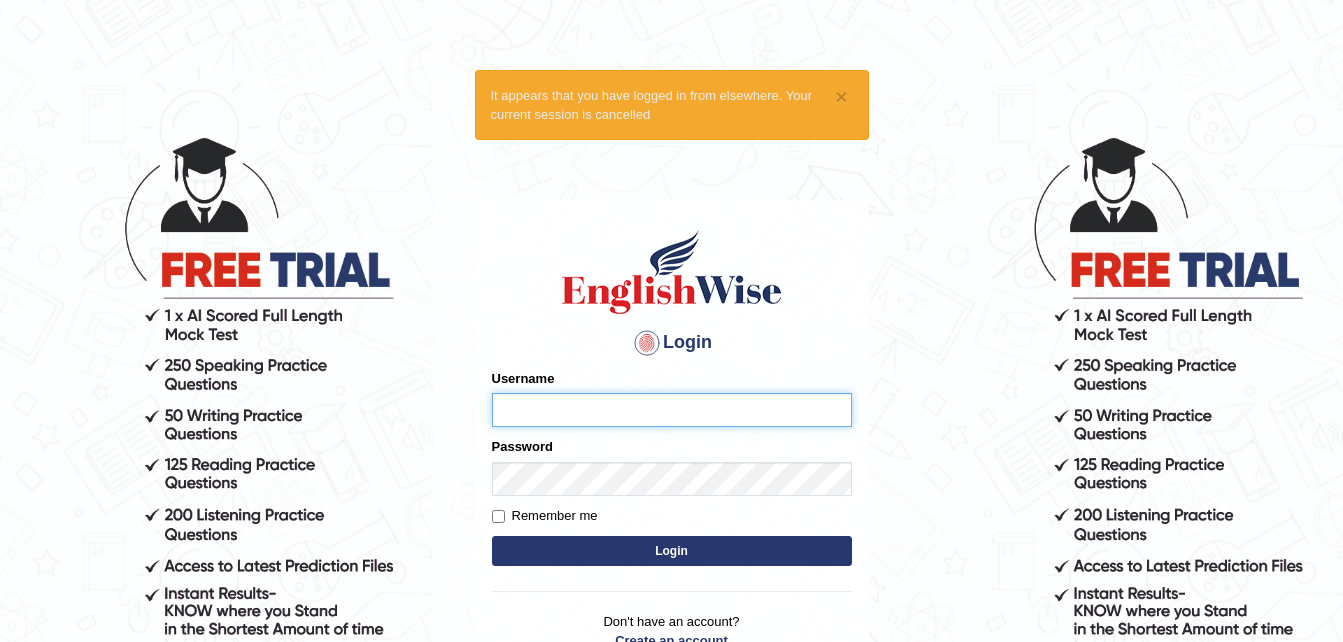 scroll, scrollTop: 0, scrollLeft: 0, axis: both 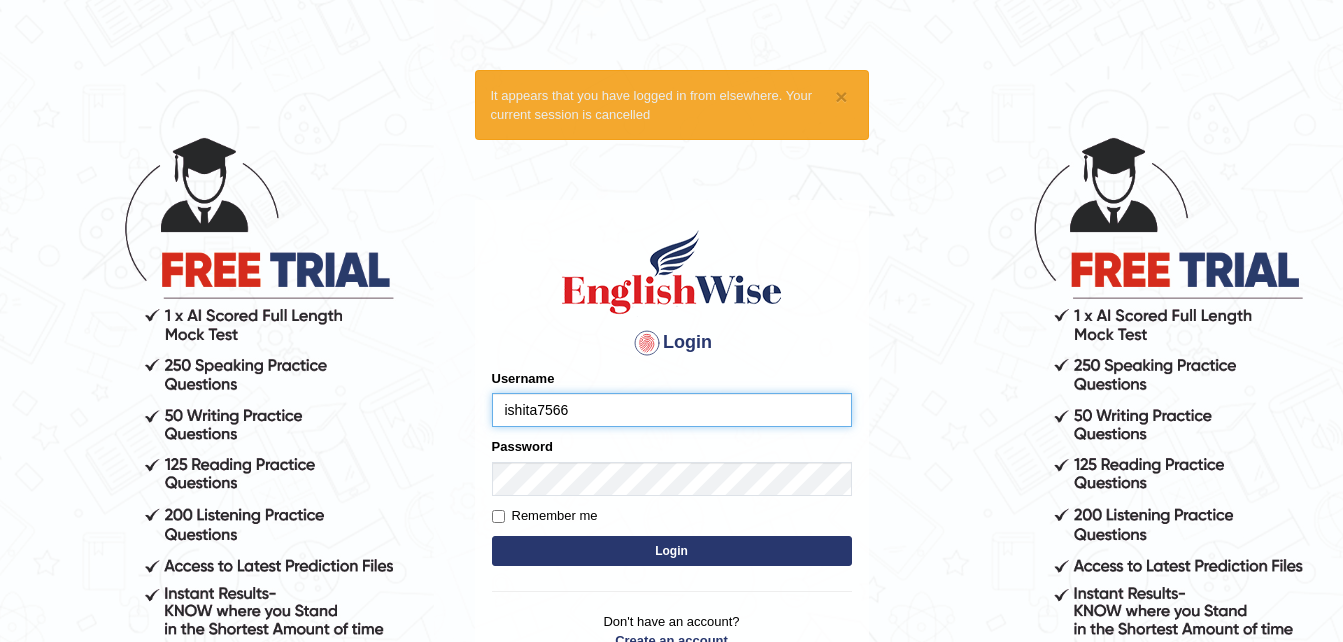 type on "ishita7566" 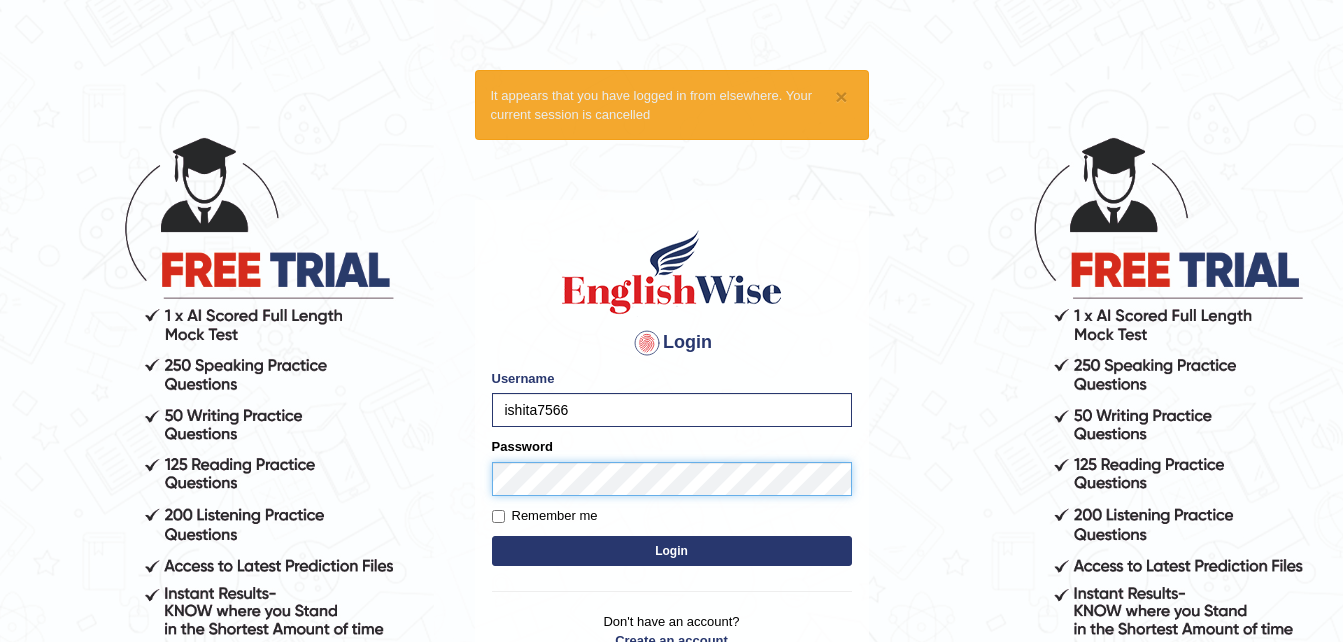 click on "Login" at bounding box center (672, 551) 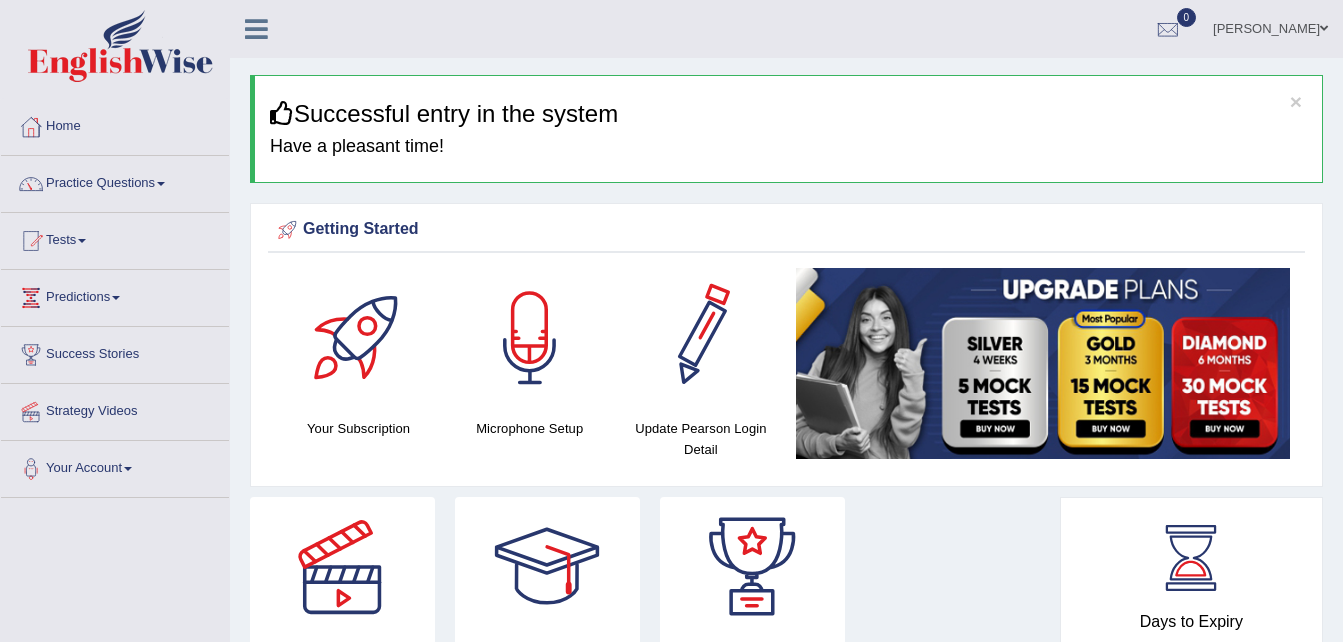 scroll, scrollTop: 0, scrollLeft: 0, axis: both 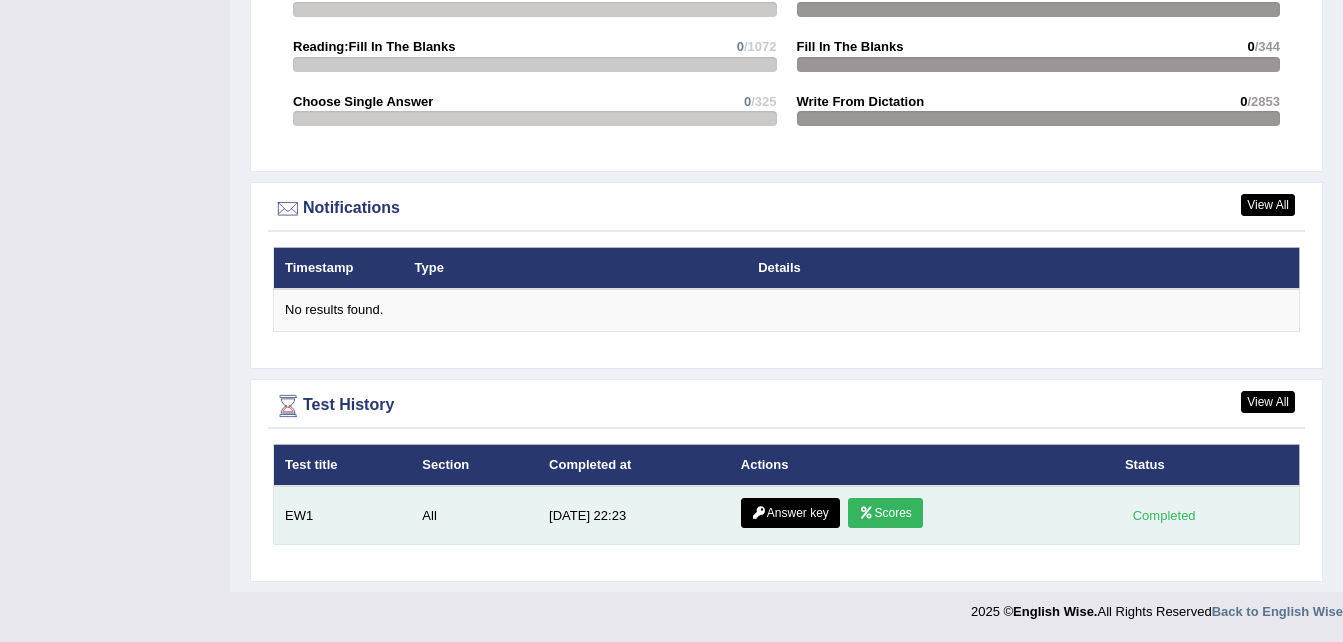 click at bounding box center [759, 513] 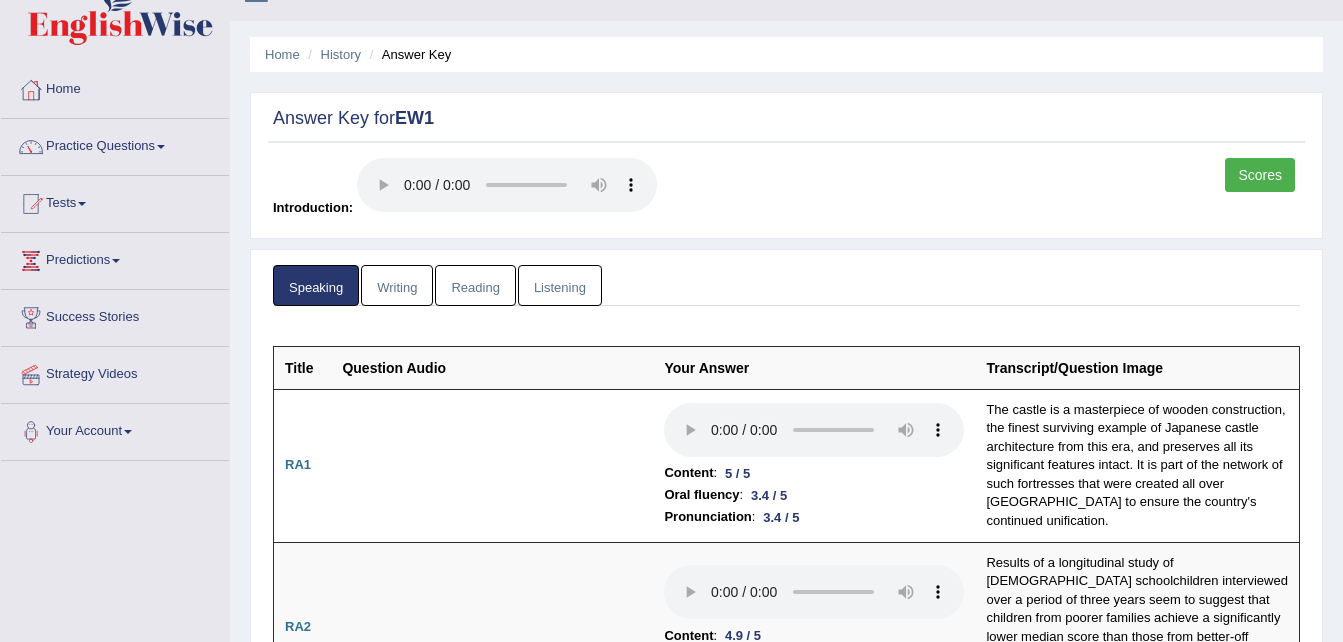 scroll, scrollTop: 37, scrollLeft: 0, axis: vertical 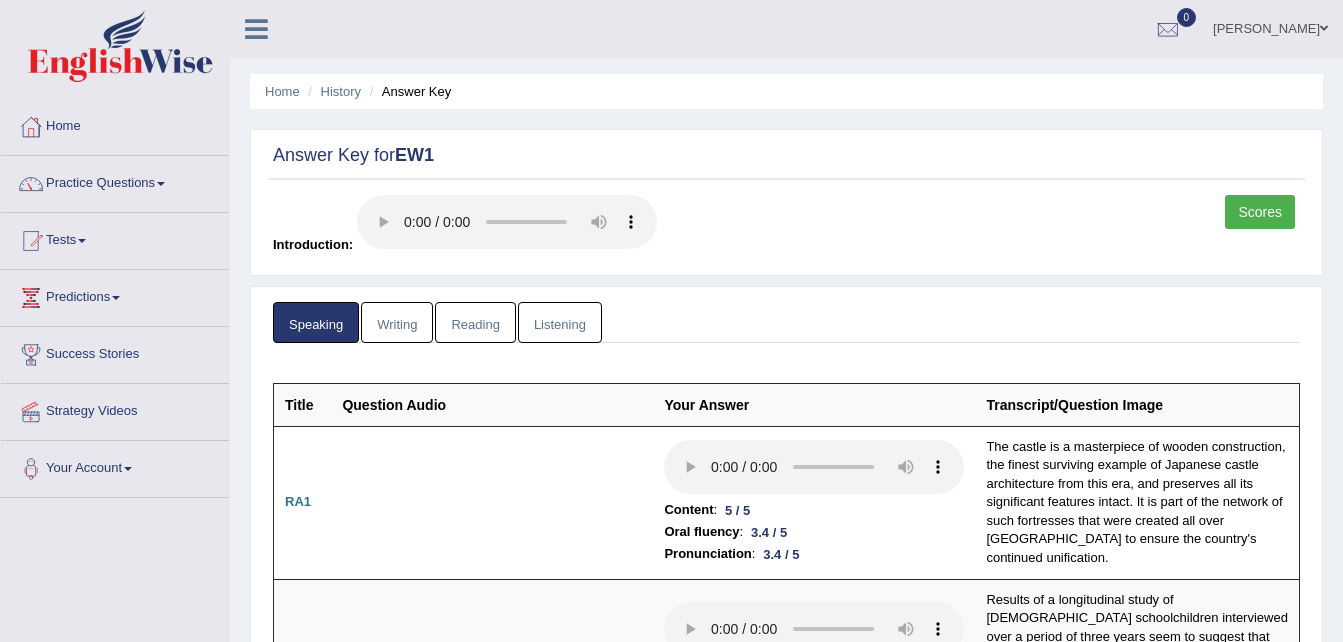 click on "Writing" at bounding box center [397, 322] 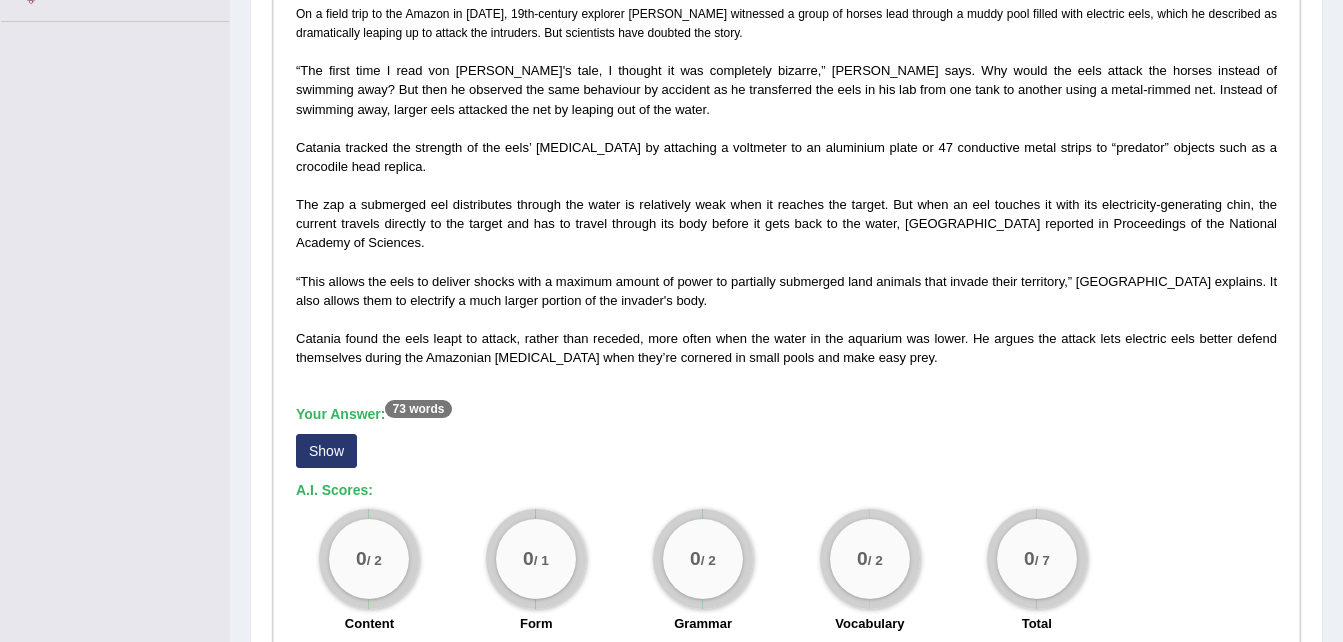 scroll, scrollTop: 475, scrollLeft: 0, axis: vertical 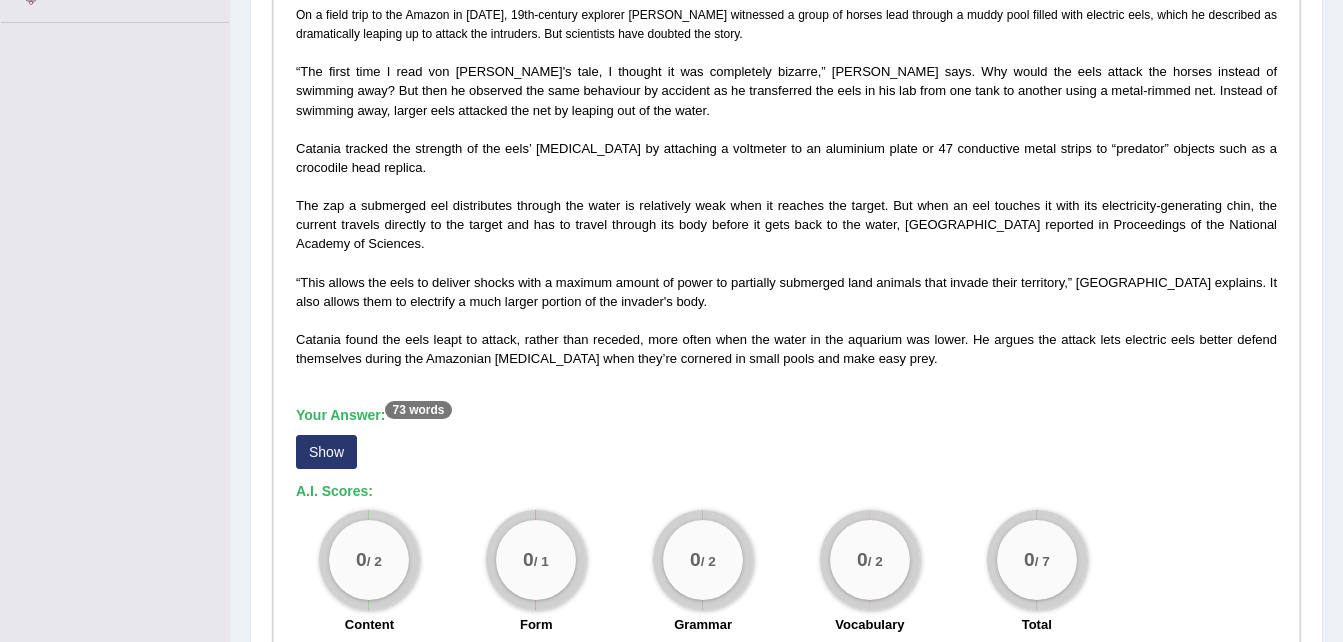 click on "Show" at bounding box center [326, 452] 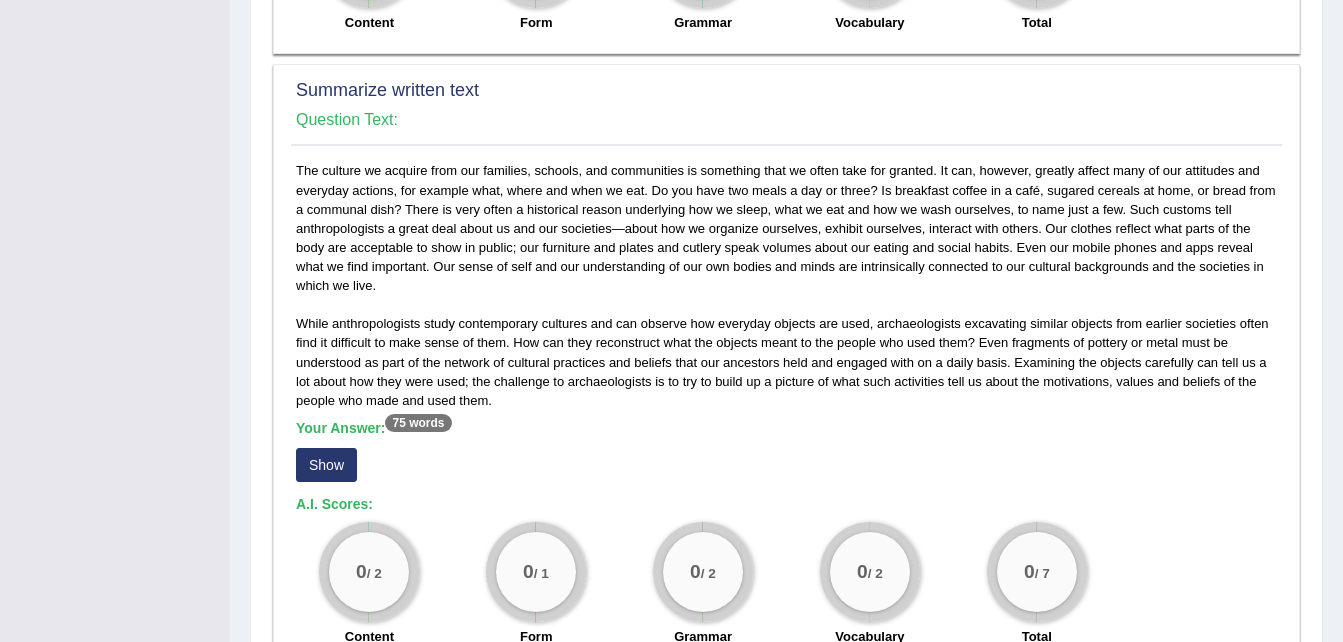 scroll, scrollTop: 1094, scrollLeft: 0, axis: vertical 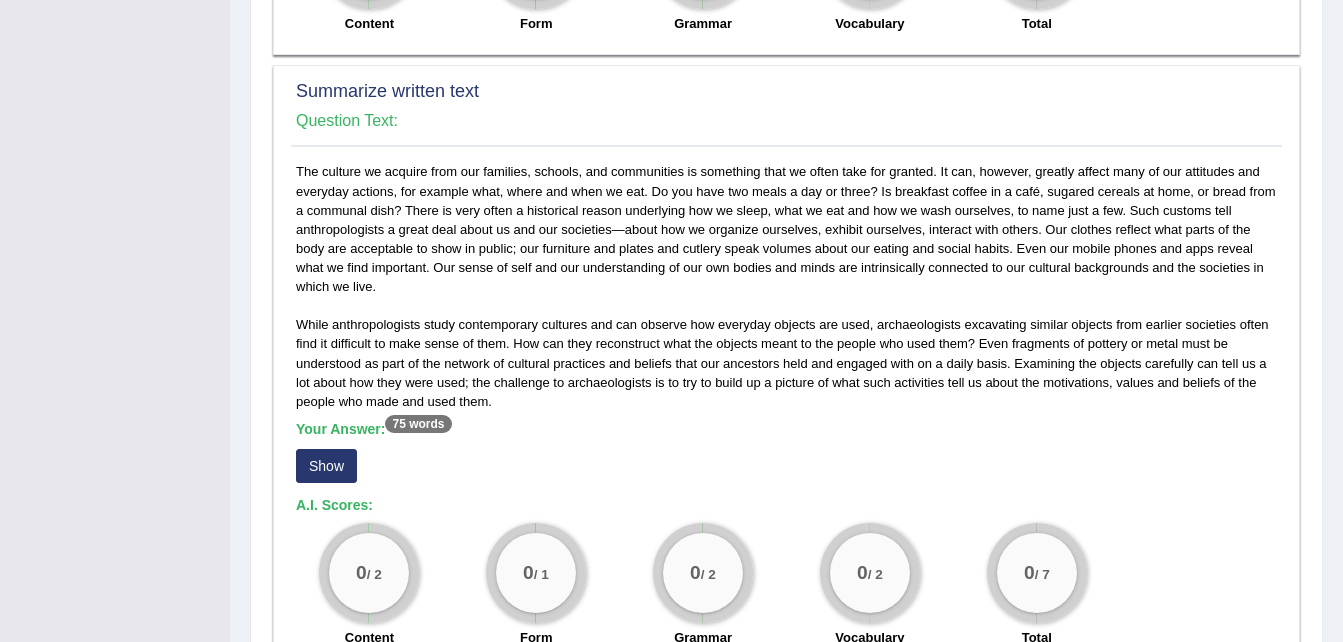 click on "Show" at bounding box center (326, 466) 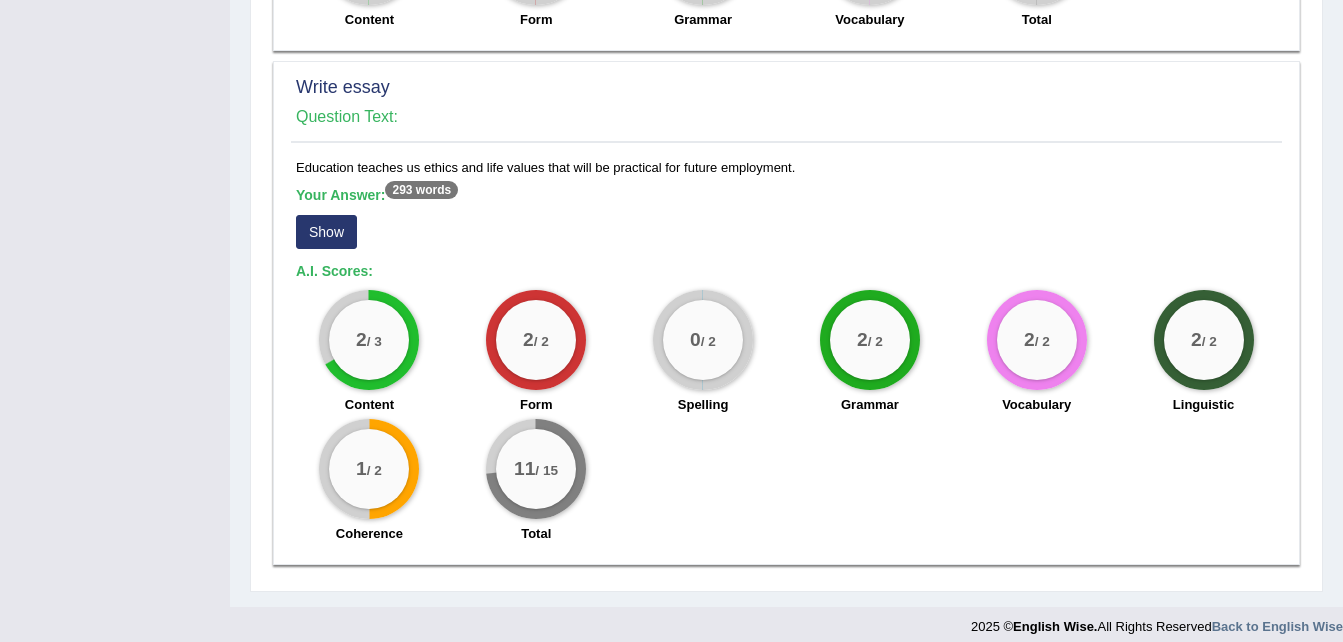 scroll, scrollTop: 1743, scrollLeft: 0, axis: vertical 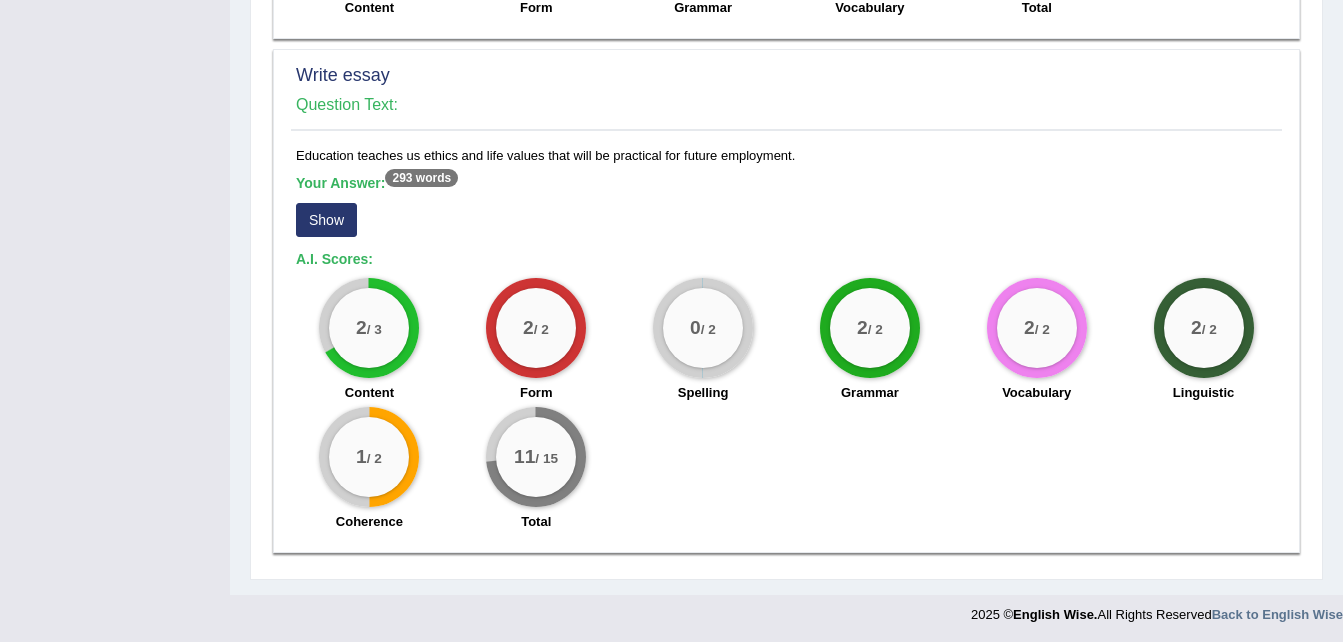 click on "Show" at bounding box center [326, 220] 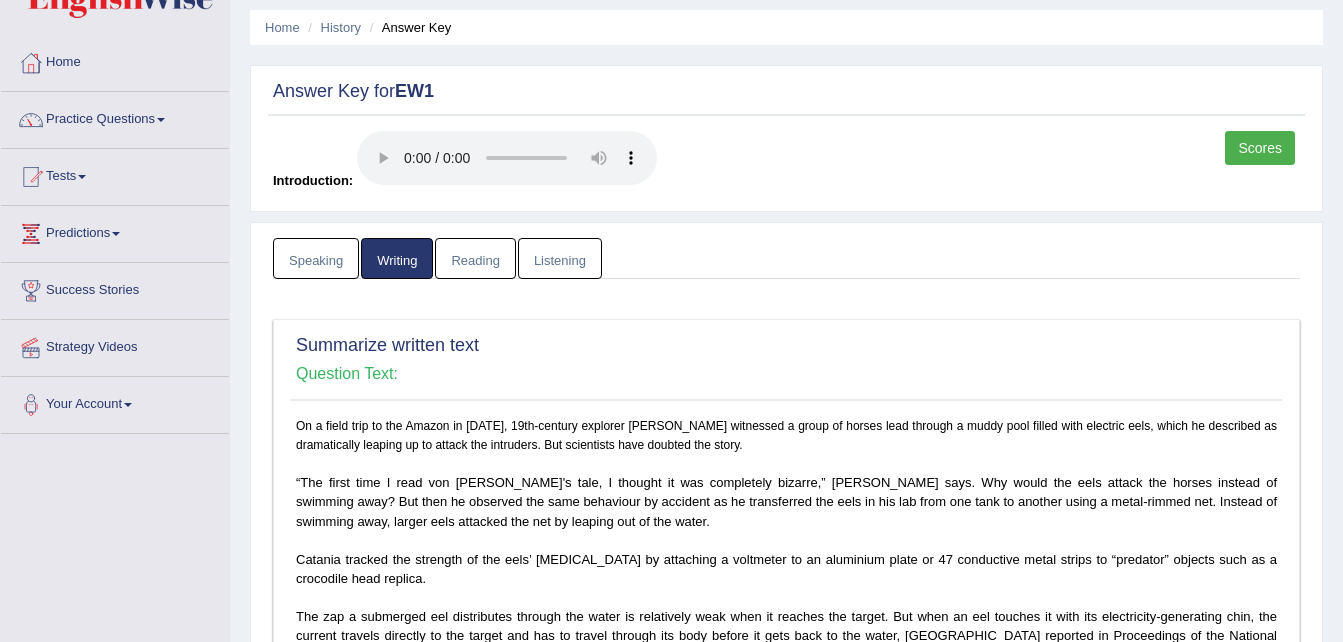 scroll, scrollTop: 96, scrollLeft: 0, axis: vertical 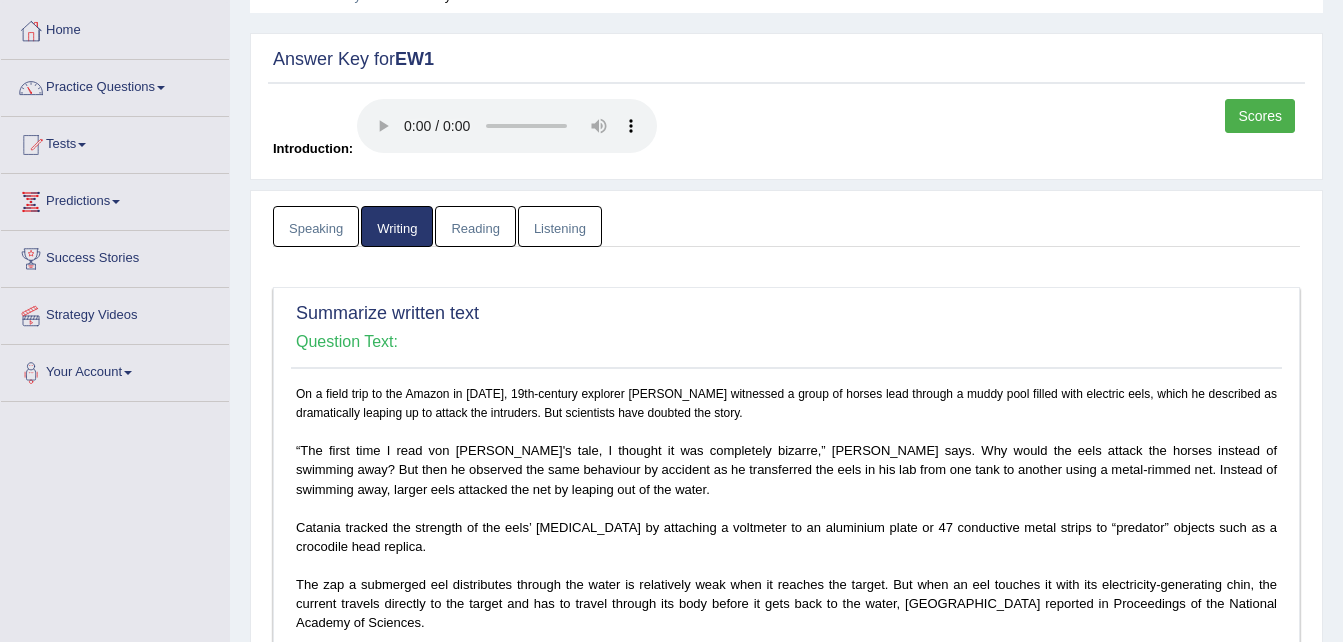 click on "Reading" at bounding box center (475, 226) 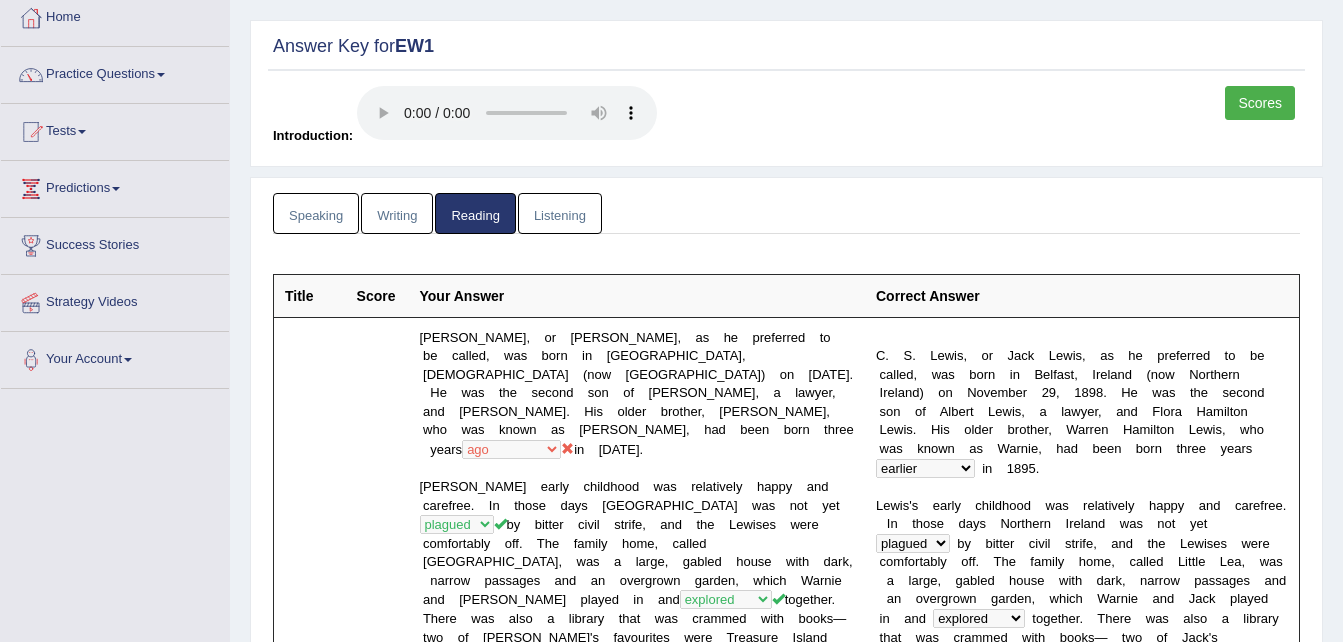 scroll, scrollTop: 0, scrollLeft: 0, axis: both 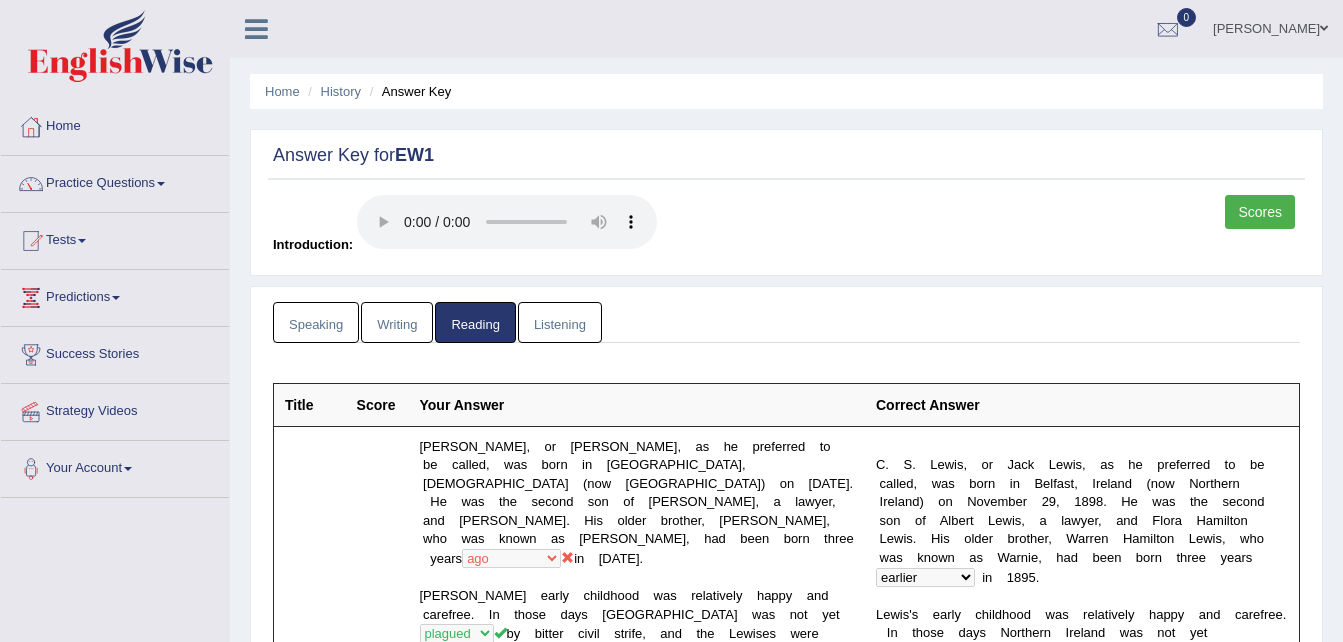 click on "Listening" at bounding box center (560, 322) 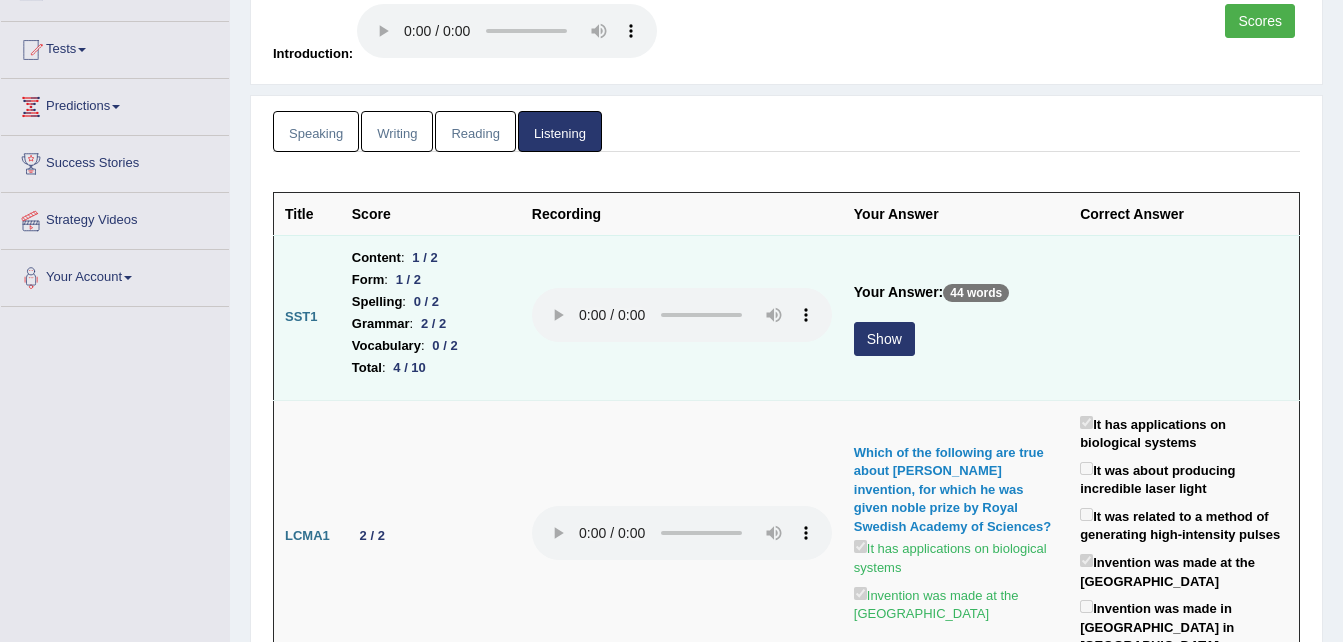 scroll, scrollTop: 196, scrollLeft: 0, axis: vertical 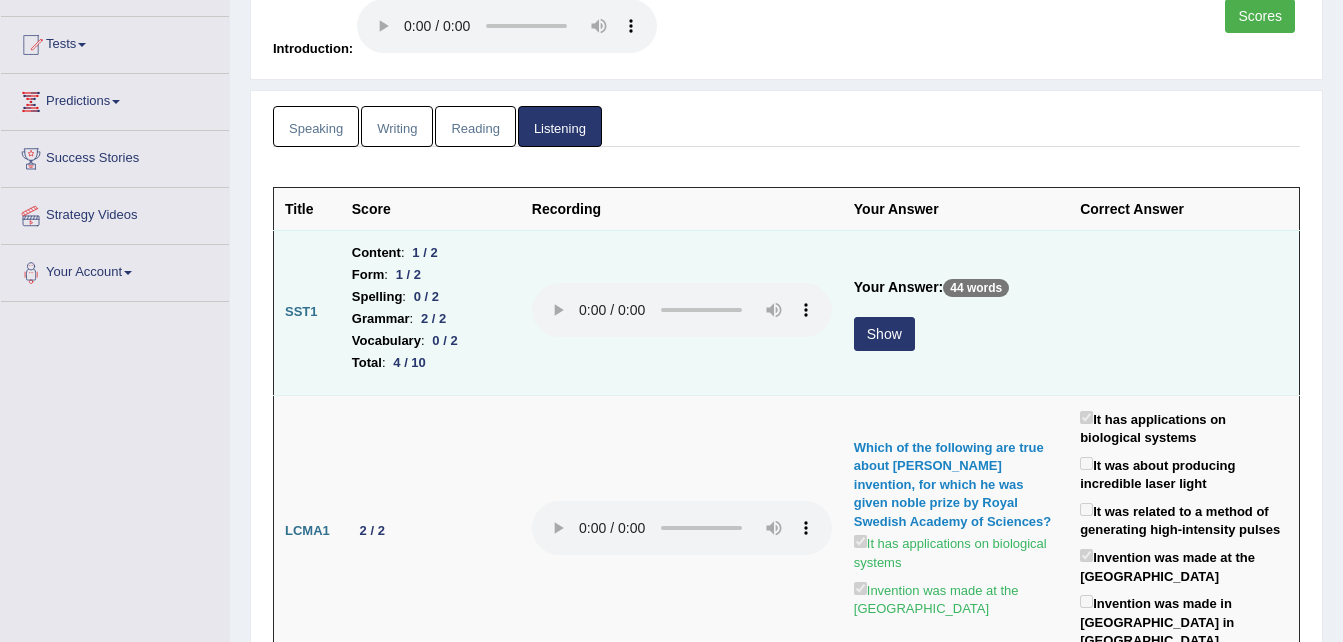 click on "Show" at bounding box center (884, 334) 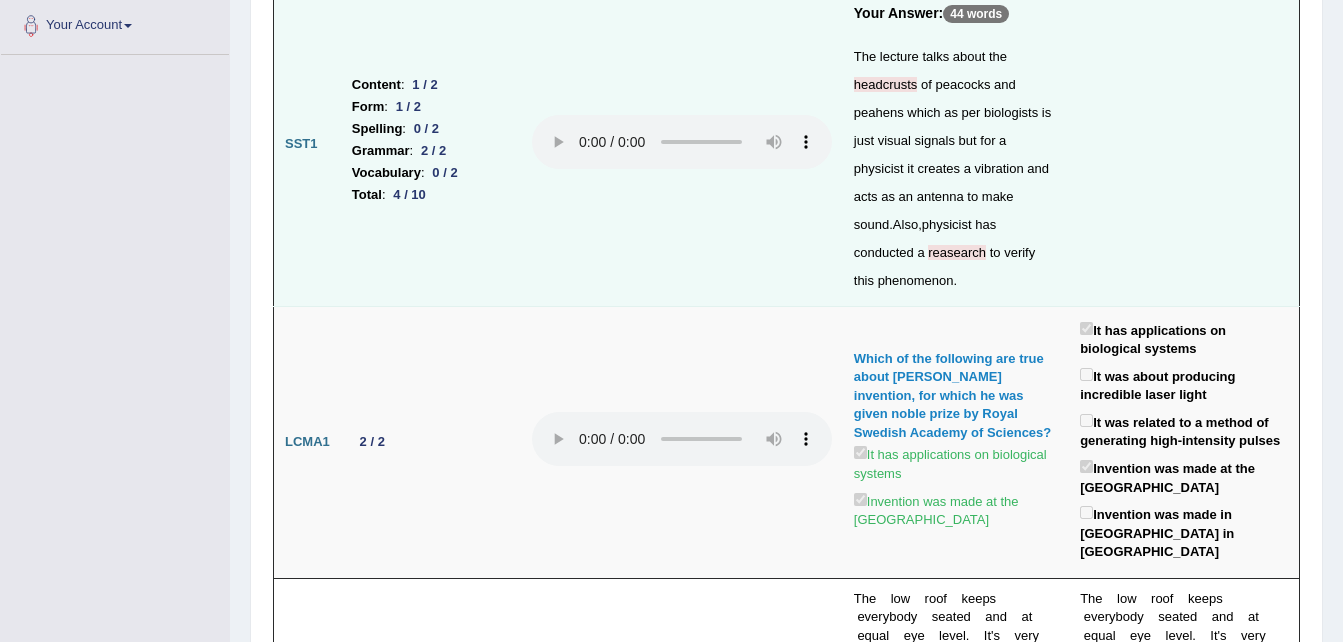 scroll, scrollTop: 448, scrollLeft: 0, axis: vertical 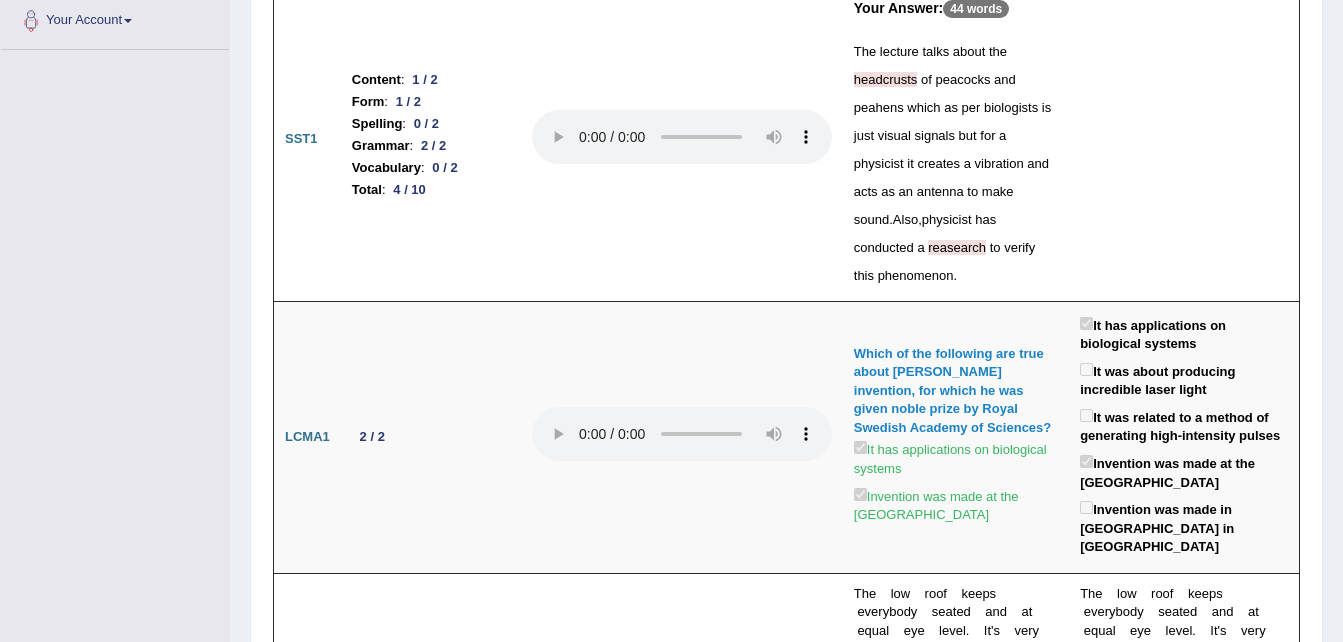 click on "headcrusts" at bounding box center [886, 79] 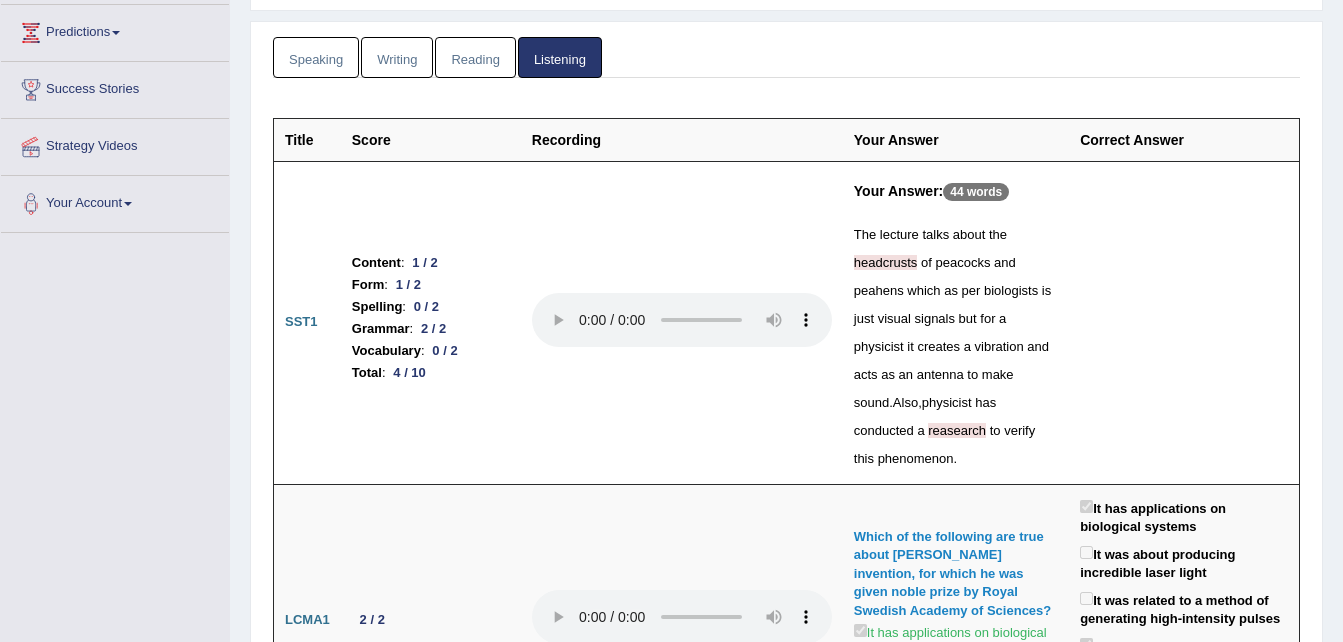 scroll, scrollTop: 264, scrollLeft: 0, axis: vertical 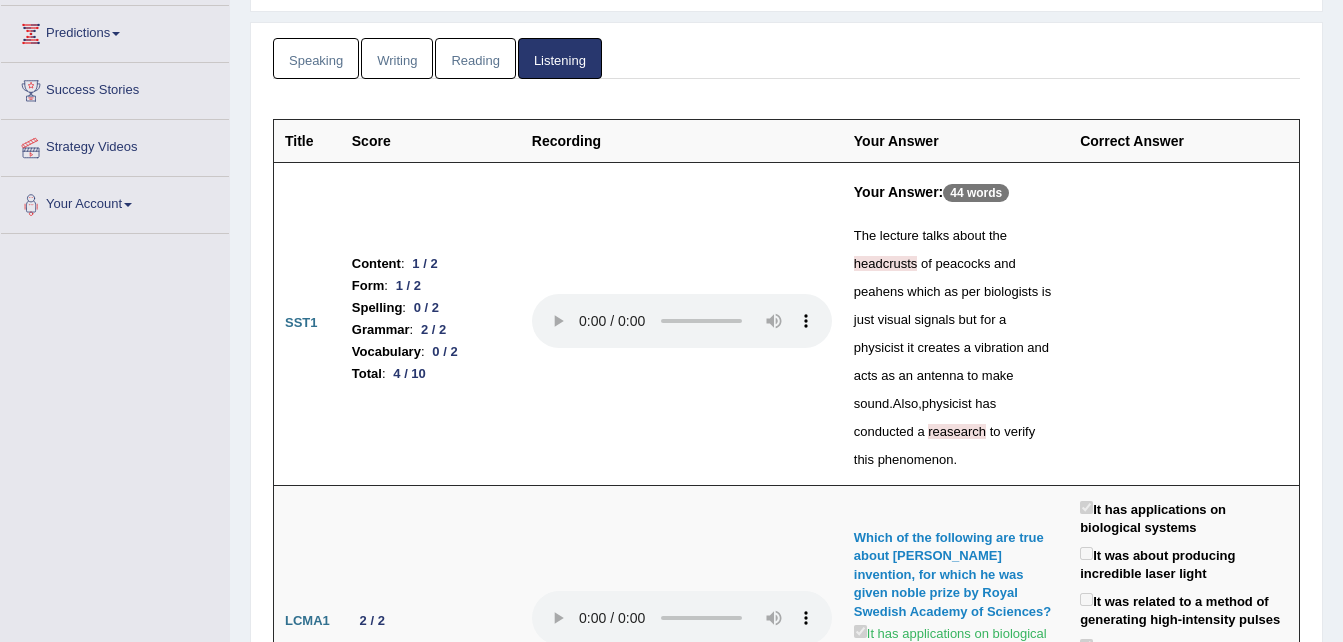 click at bounding box center (1184, 323) 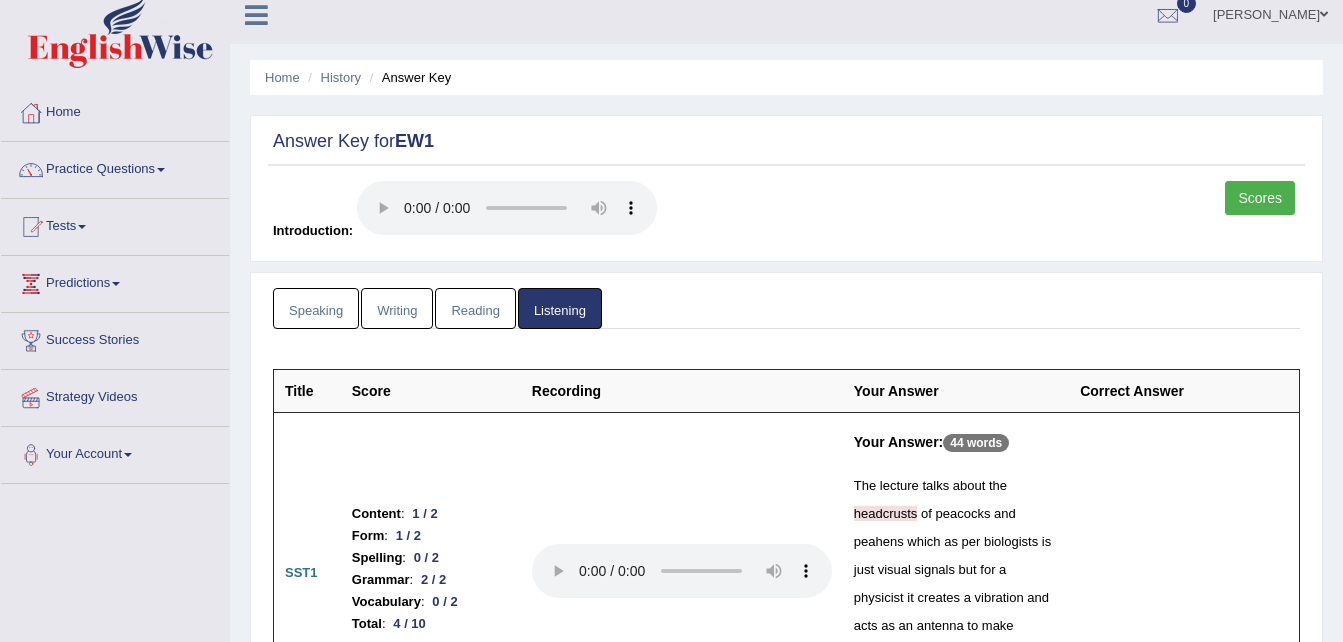 scroll, scrollTop: 0, scrollLeft: 0, axis: both 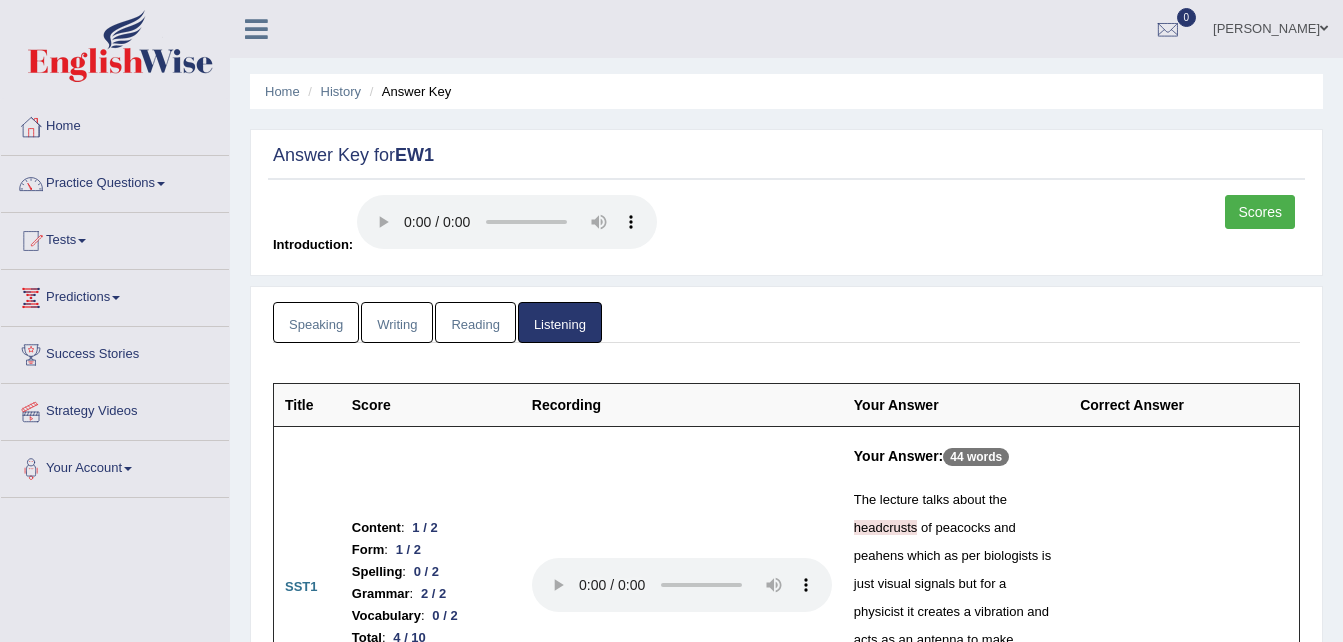 click on "Speaking" at bounding box center [316, 322] 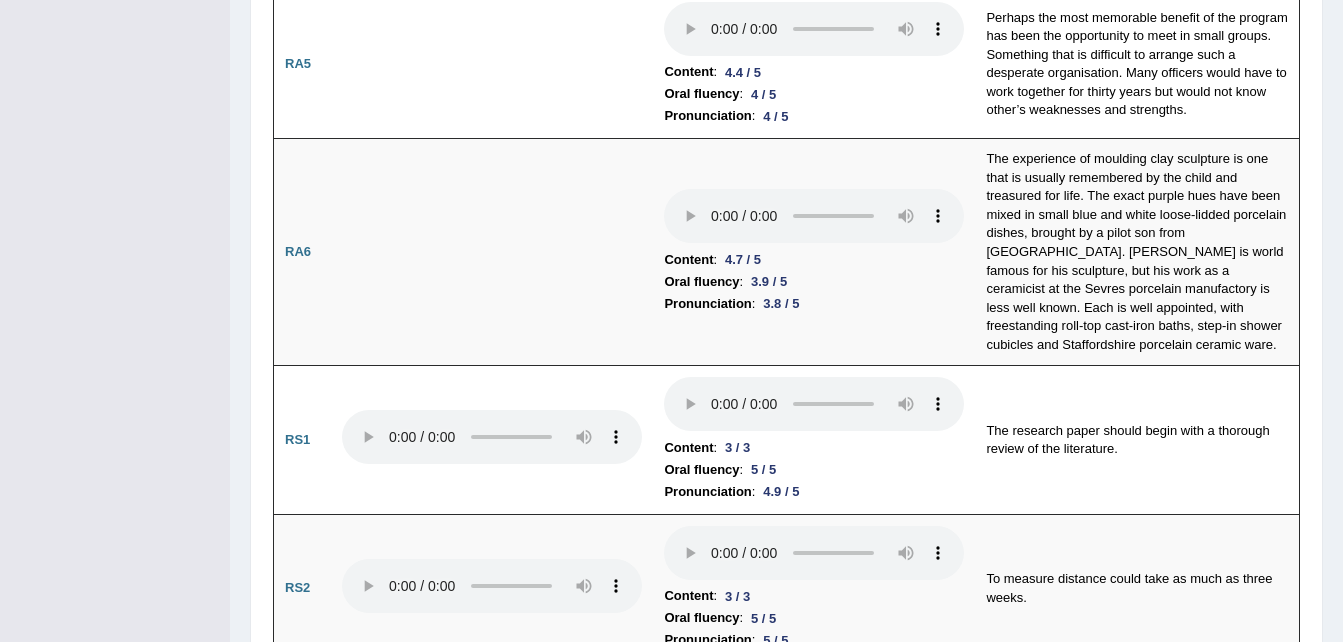 scroll, scrollTop: 1121, scrollLeft: 0, axis: vertical 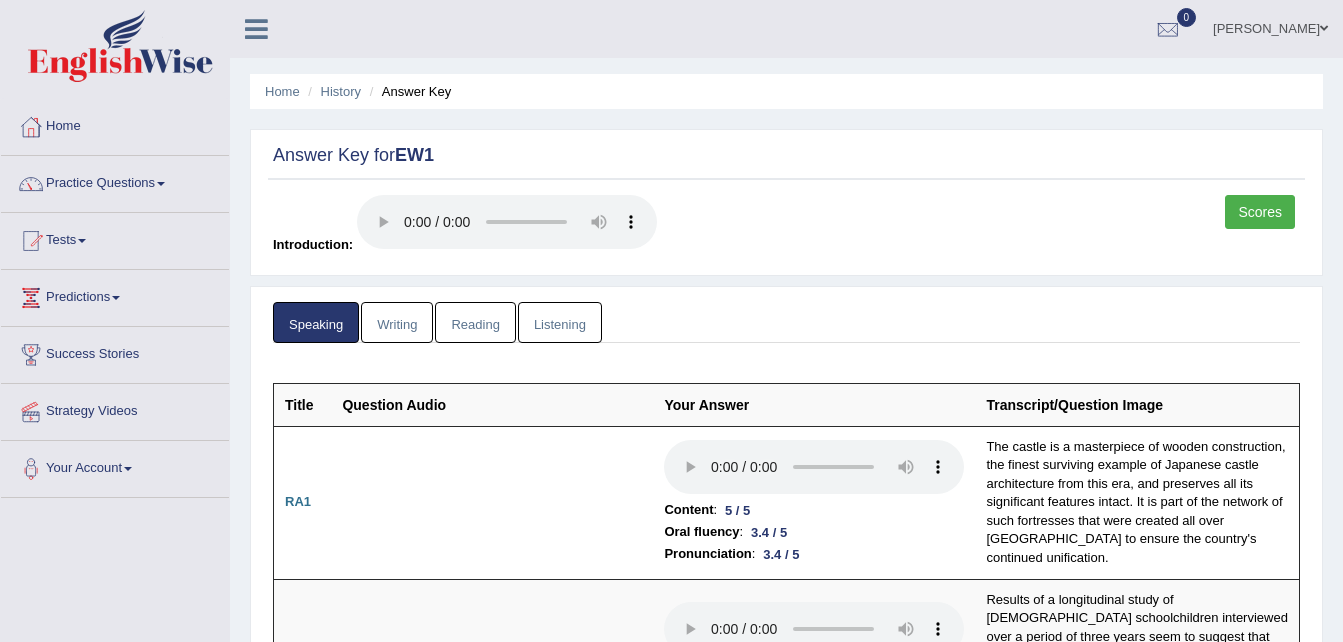 click on "Writing" at bounding box center (397, 322) 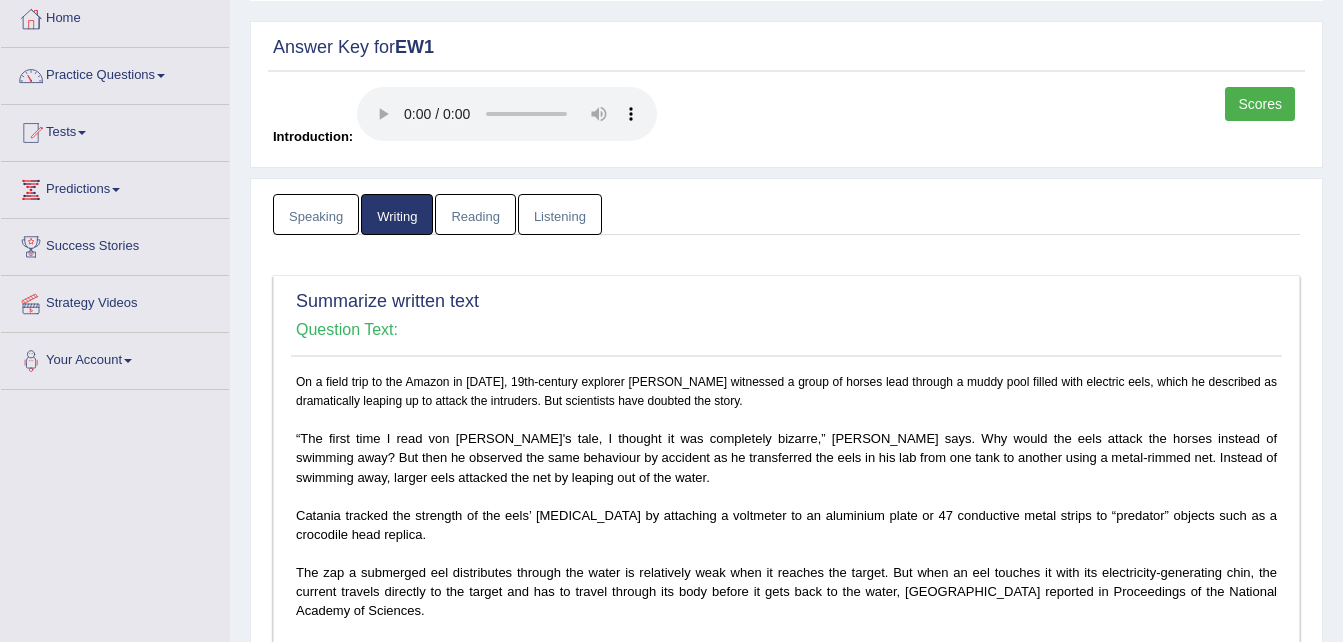 scroll, scrollTop: 107, scrollLeft: 0, axis: vertical 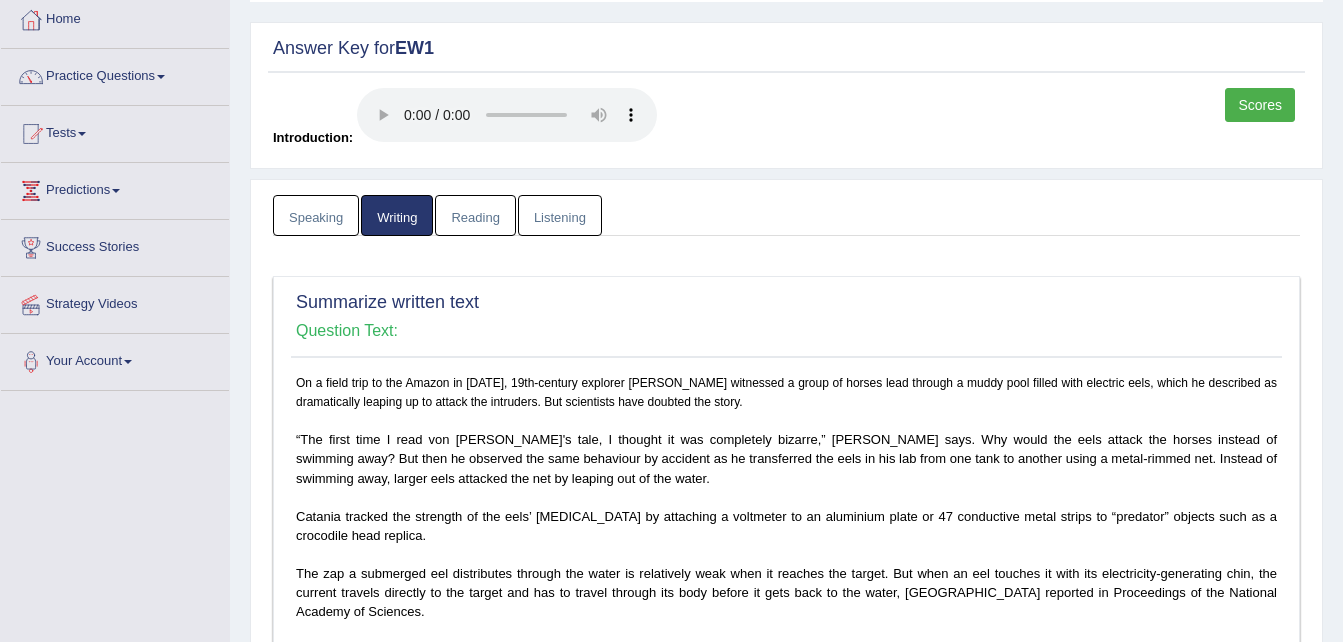 click on "Scores" at bounding box center (1260, 105) 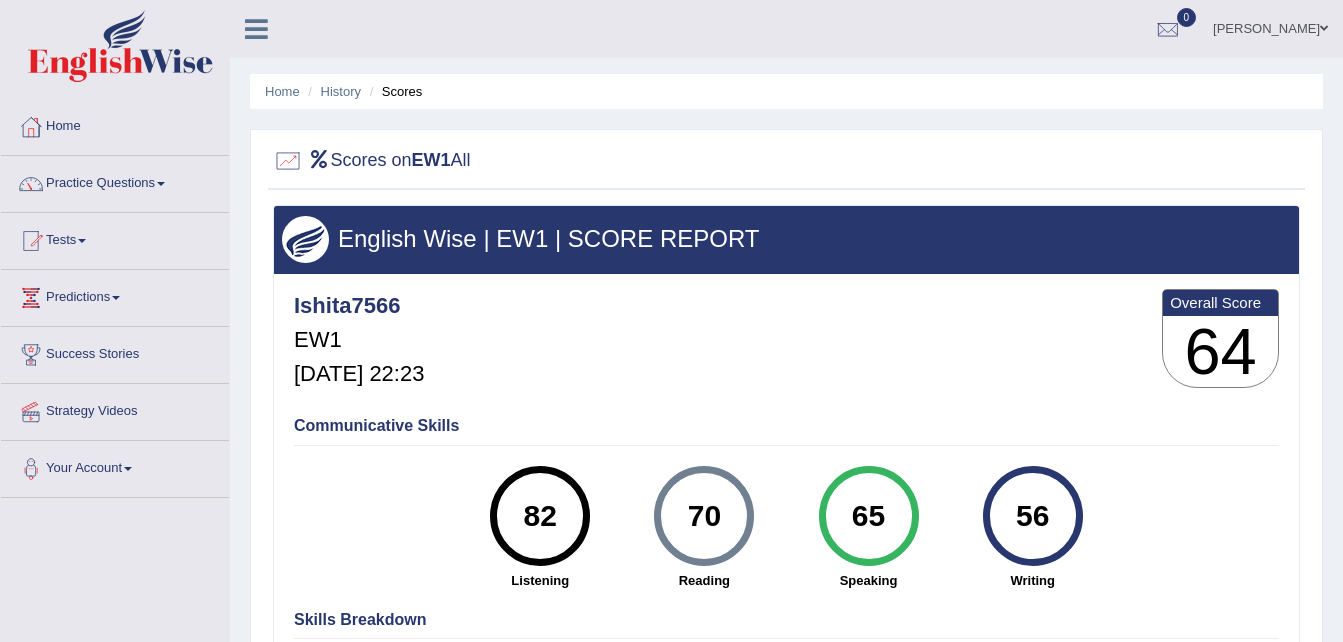 scroll, scrollTop: 0, scrollLeft: 0, axis: both 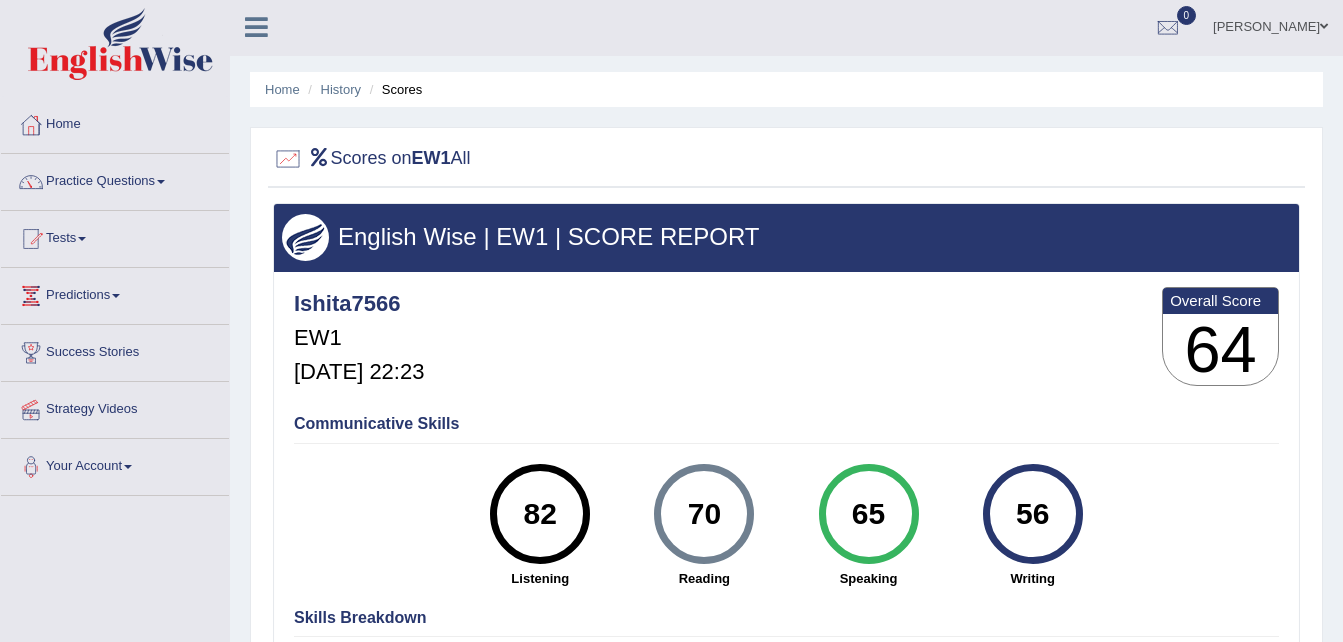 click on "Scores on  EW1  All" at bounding box center (372, 159) 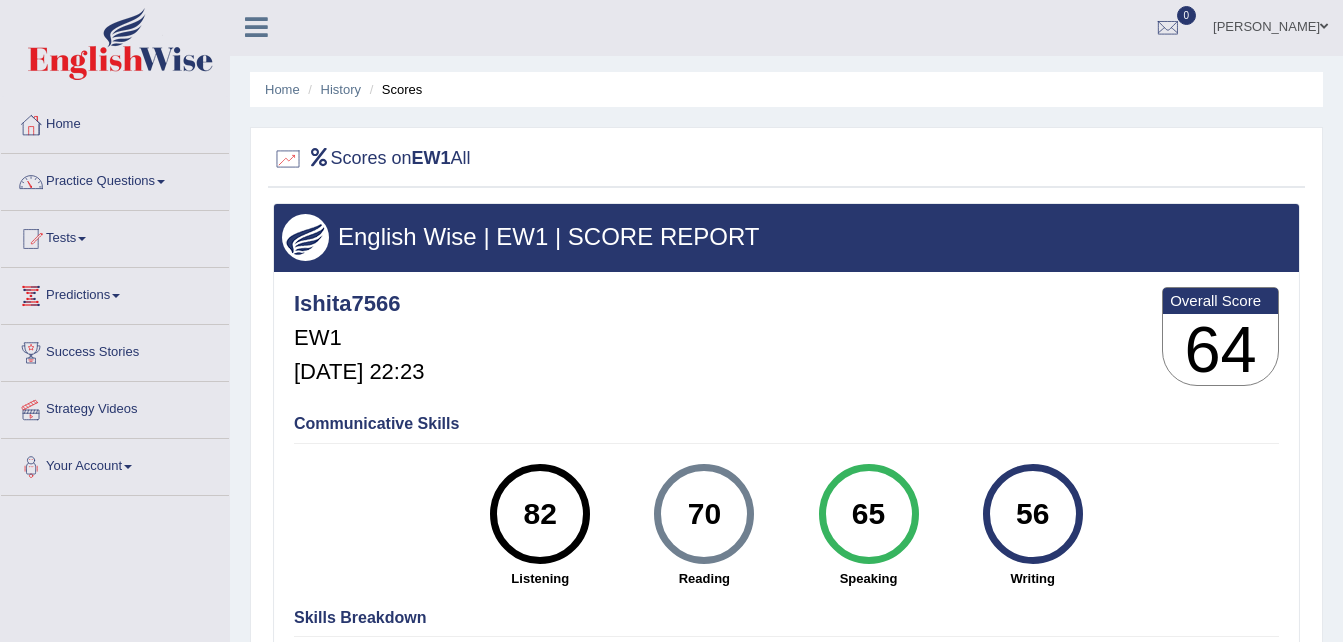 click at bounding box center [288, 159] 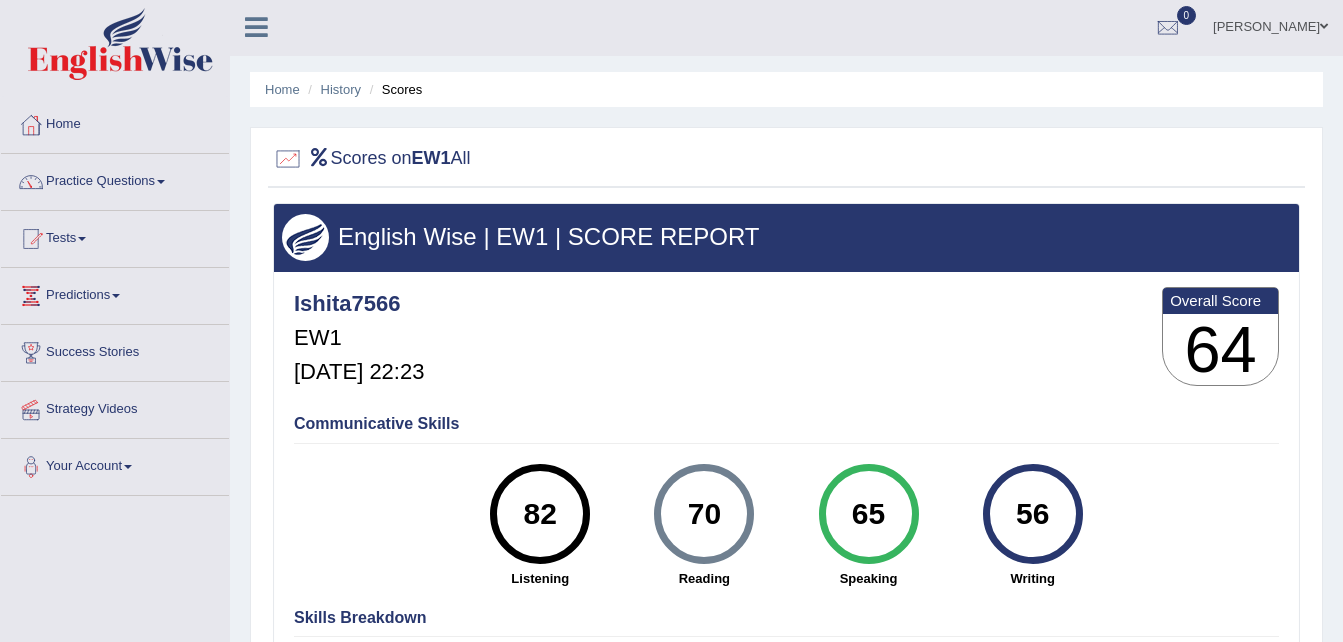 click on "Ishita7566
EW1
Jul 10, 2025, 22:23
Overall Score
64
Communicative Skills
82
Listening
70
Reading
82" at bounding box center [786, 277] 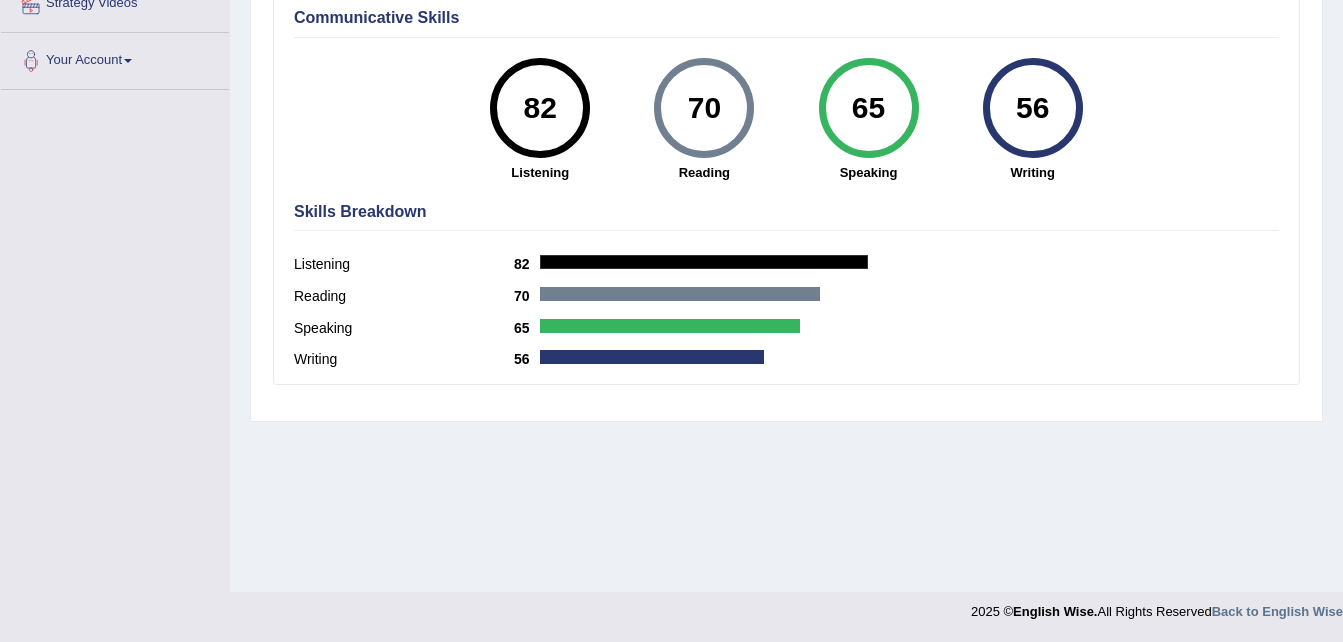 click on "Listening  82" at bounding box center [786, 267] 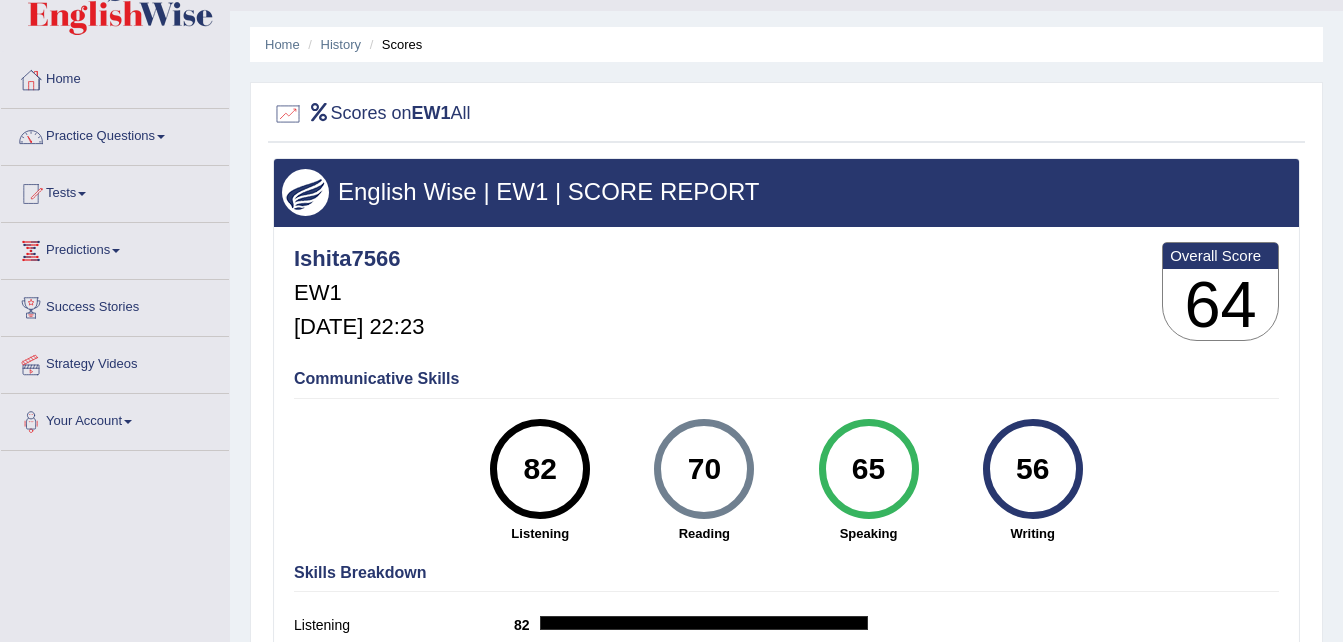 scroll, scrollTop: 46, scrollLeft: 0, axis: vertical 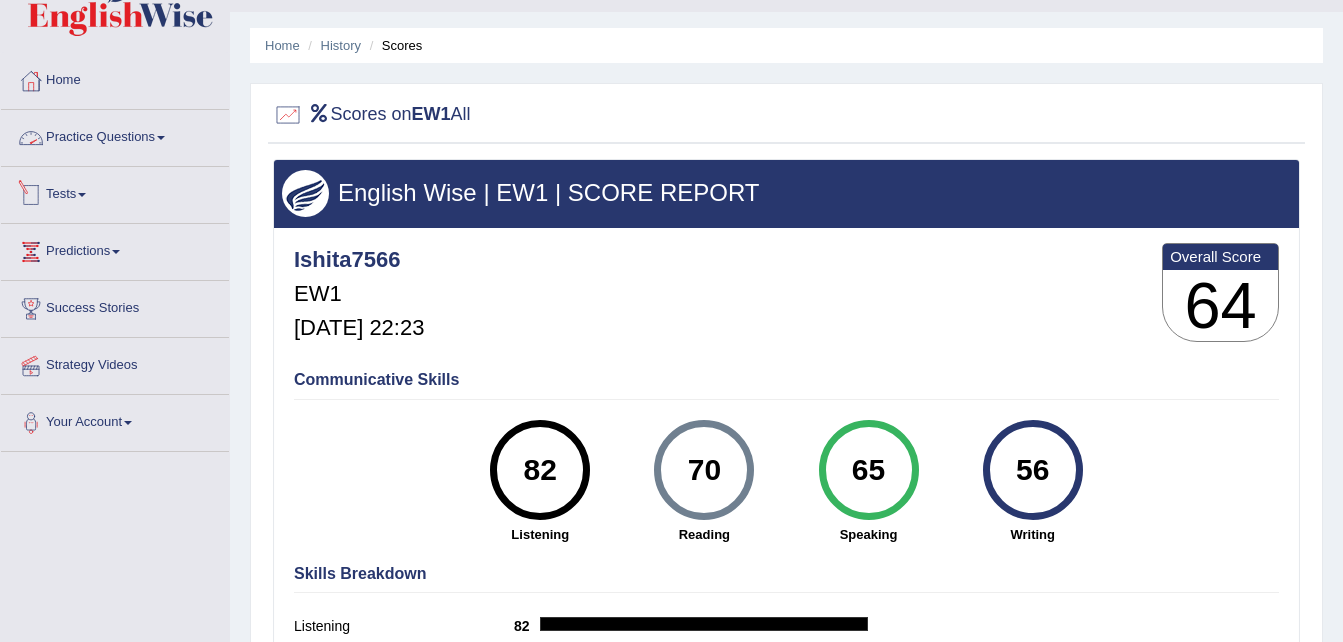 click on "Tests" at bounding box center [115, 192] 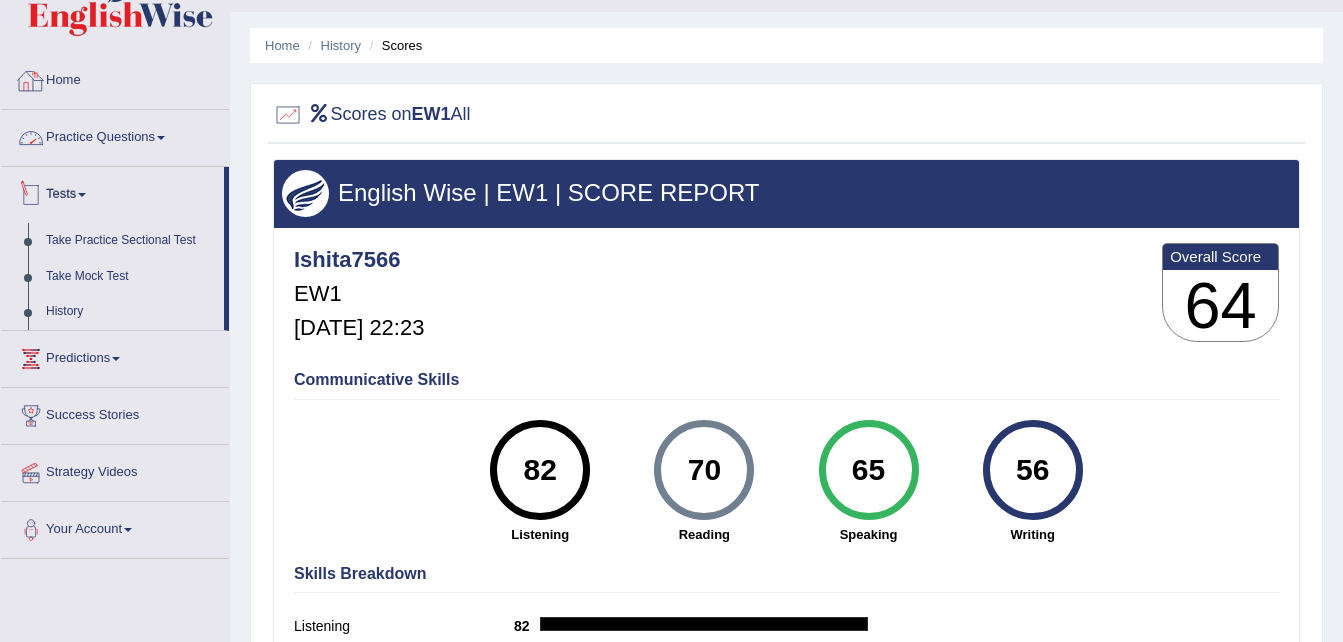 click on "Home" at bounding box center [115, 78] 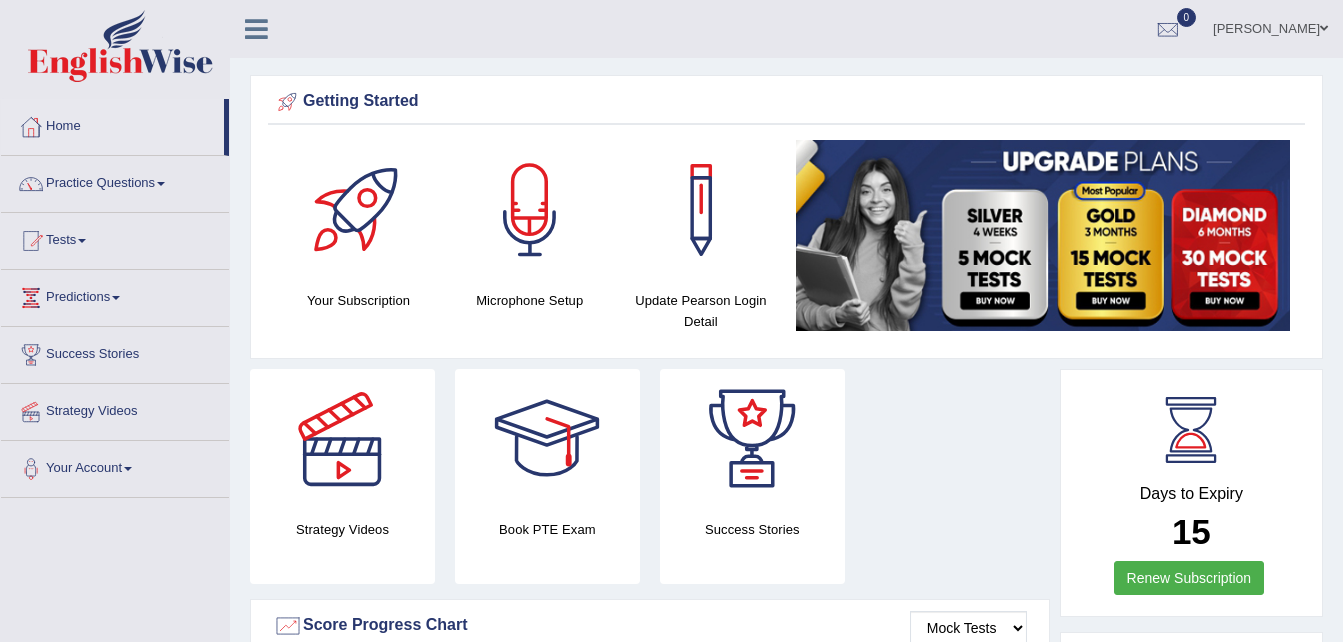 scroll, scrollTop: 838, scrollLeft: 0, axis: vertical 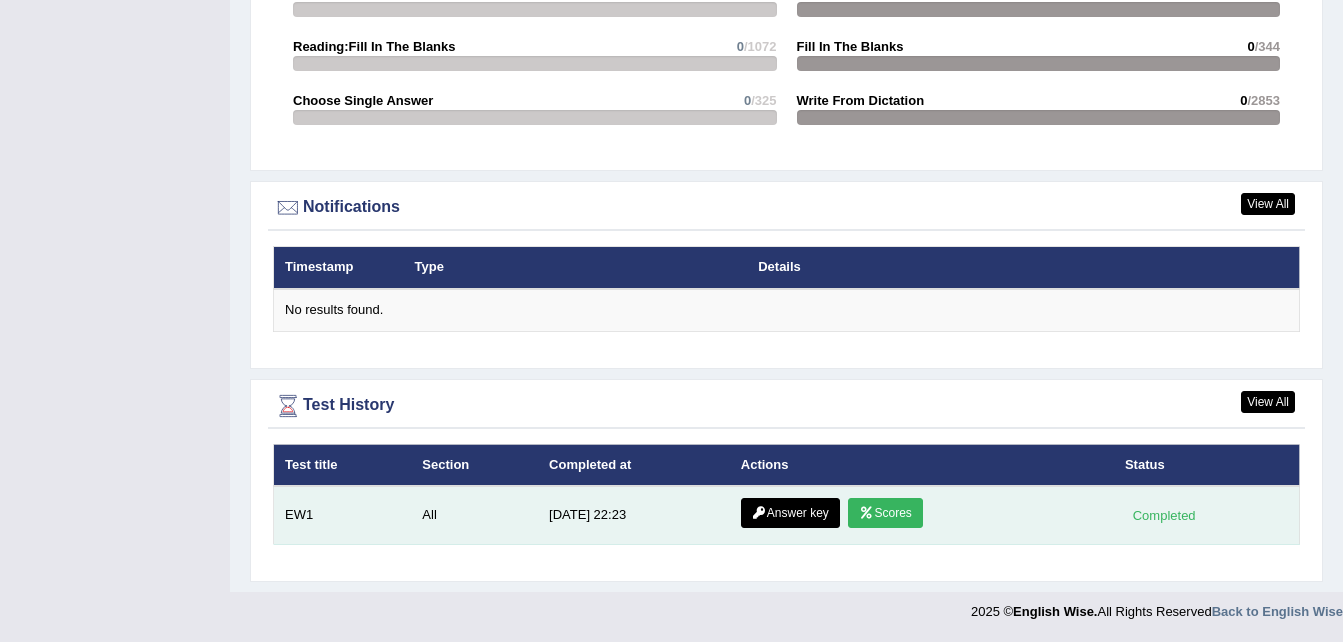 click at bounding box center [866, 513] 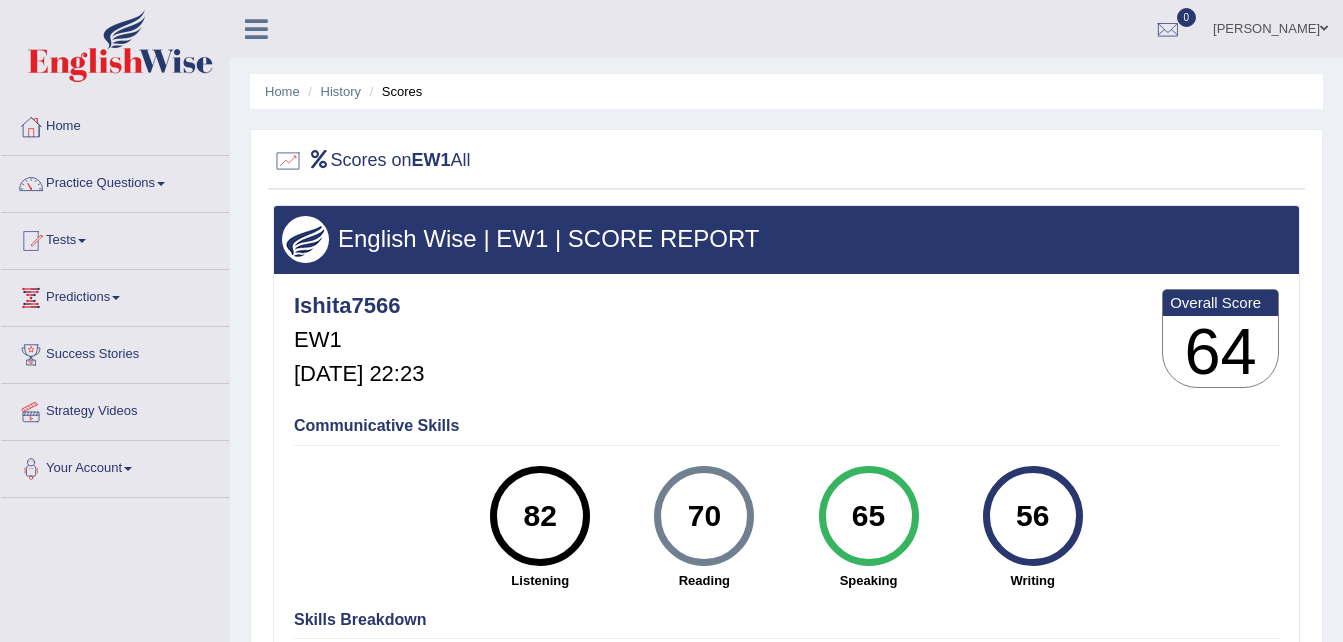 scroll, scrollTop: 0, scrollLeft: 0, axis: both 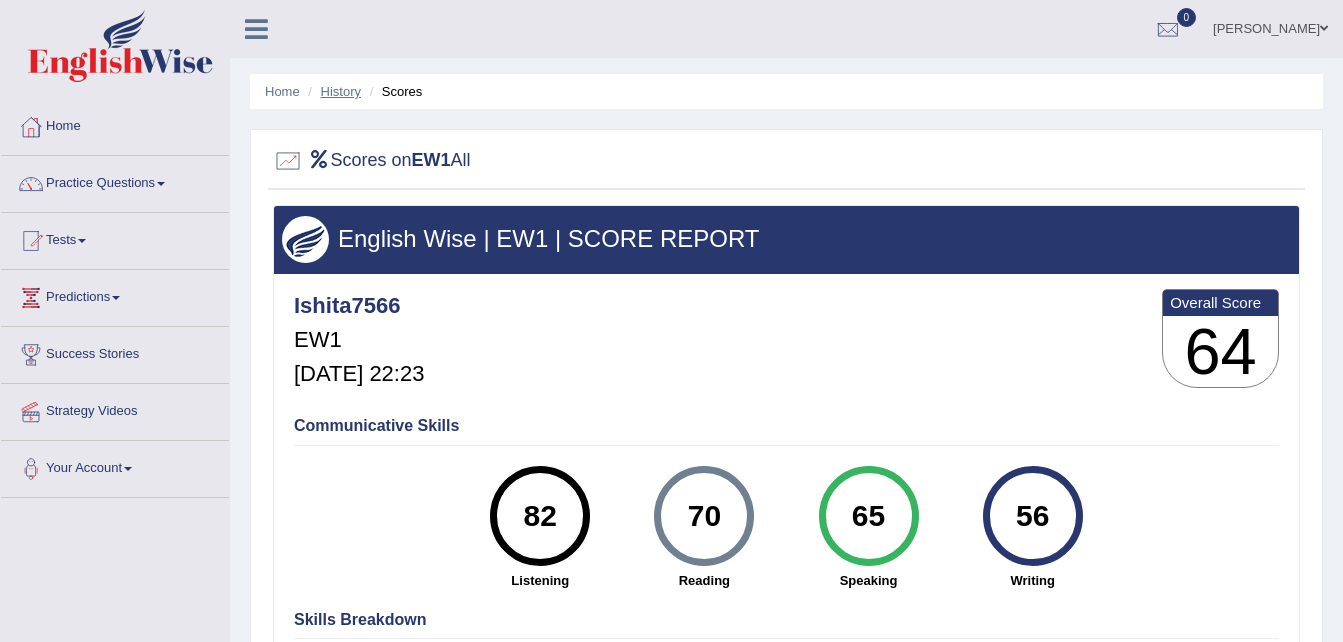 click on "History" at bounding box center (341, 91) 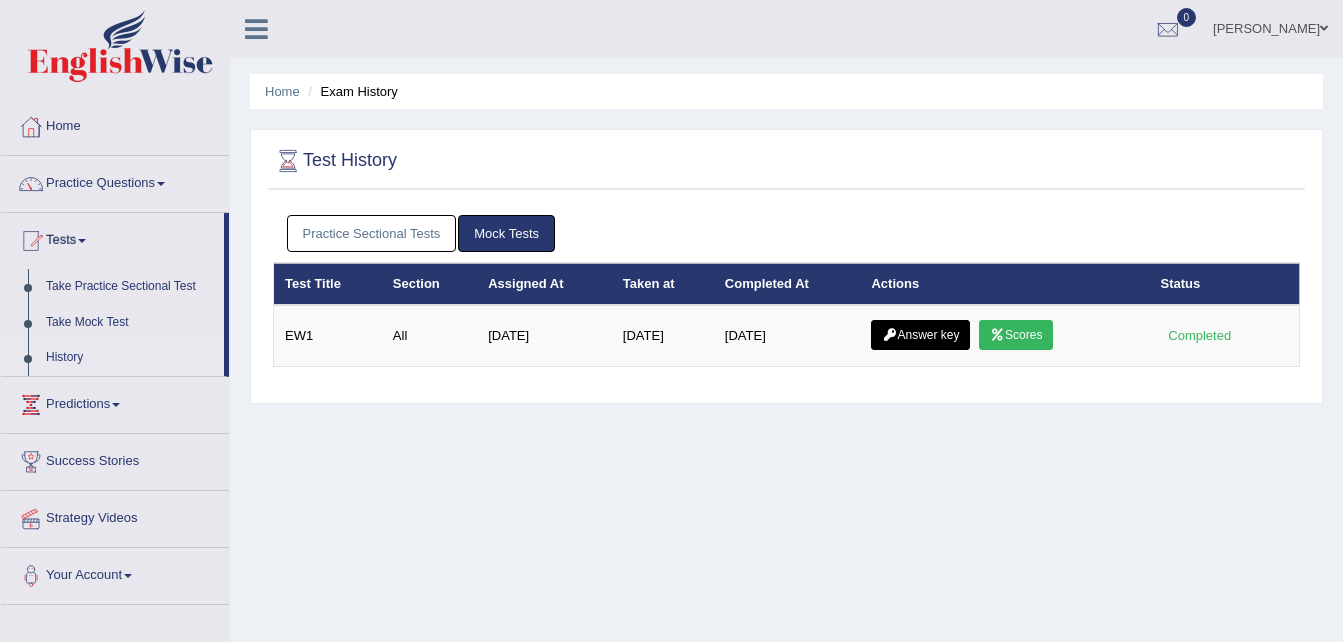 scroll, scrollTop: 0, scrollLeft: 0, axis: both 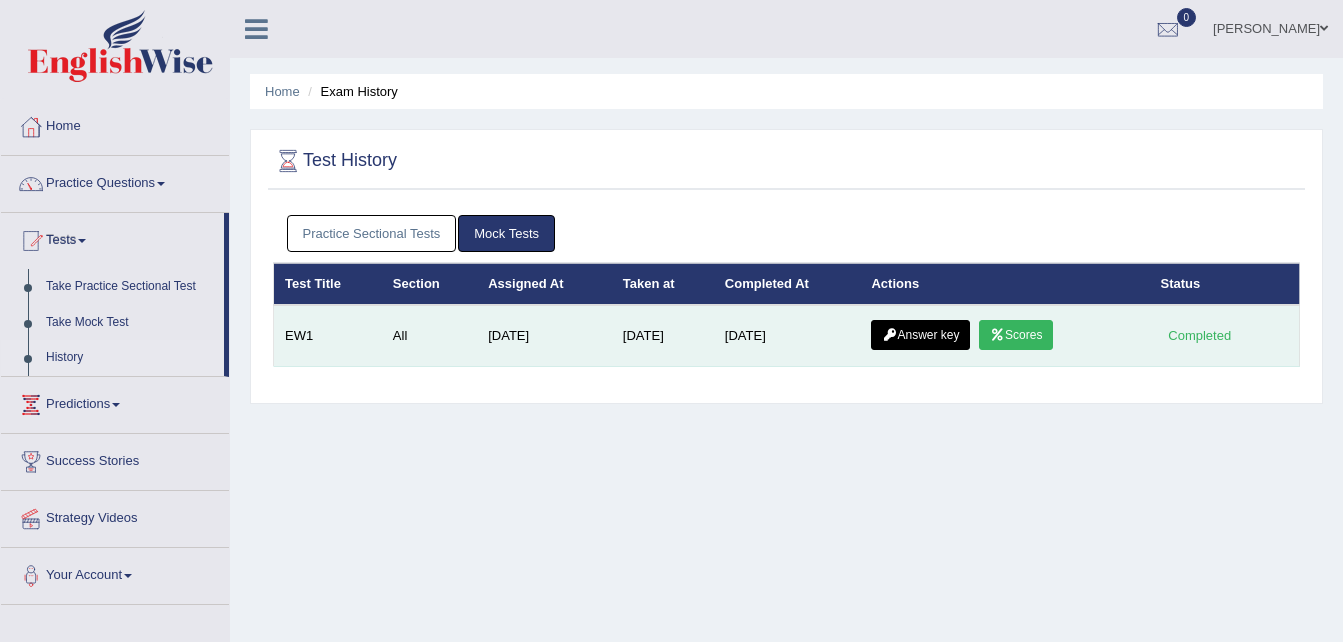 click on "Answer key" at bounding box center (920, 335) 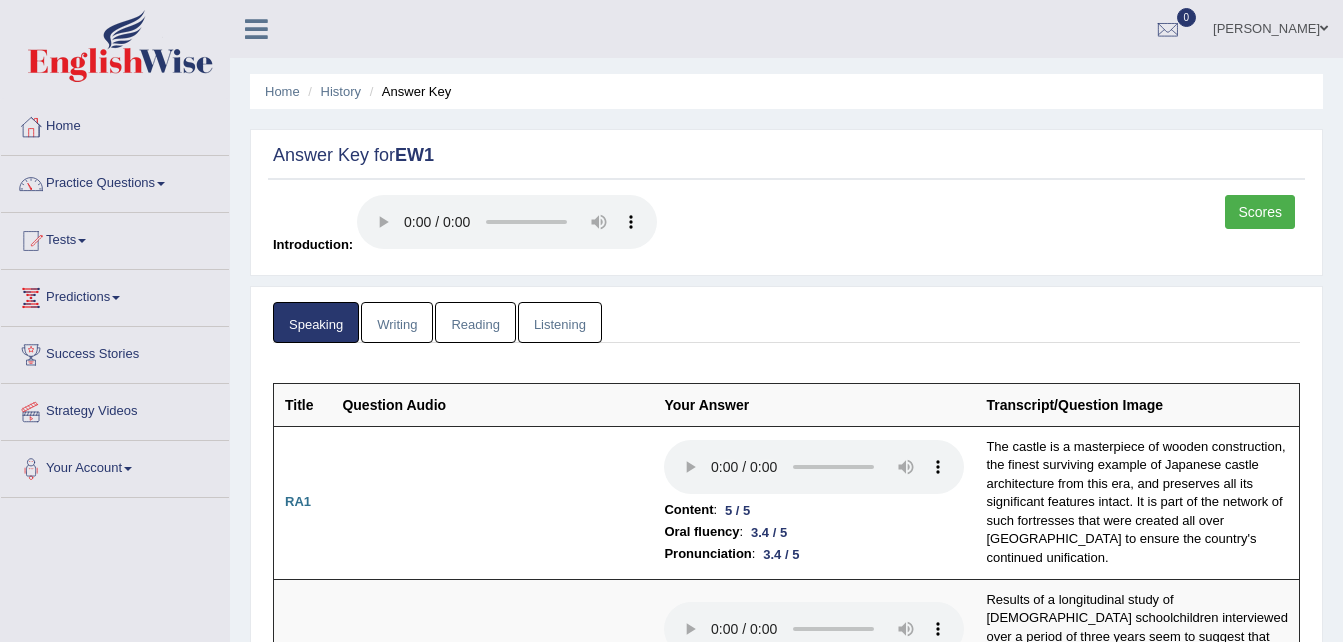 scroll, scrollTop: 0, scrollLeft: 0, axis: both 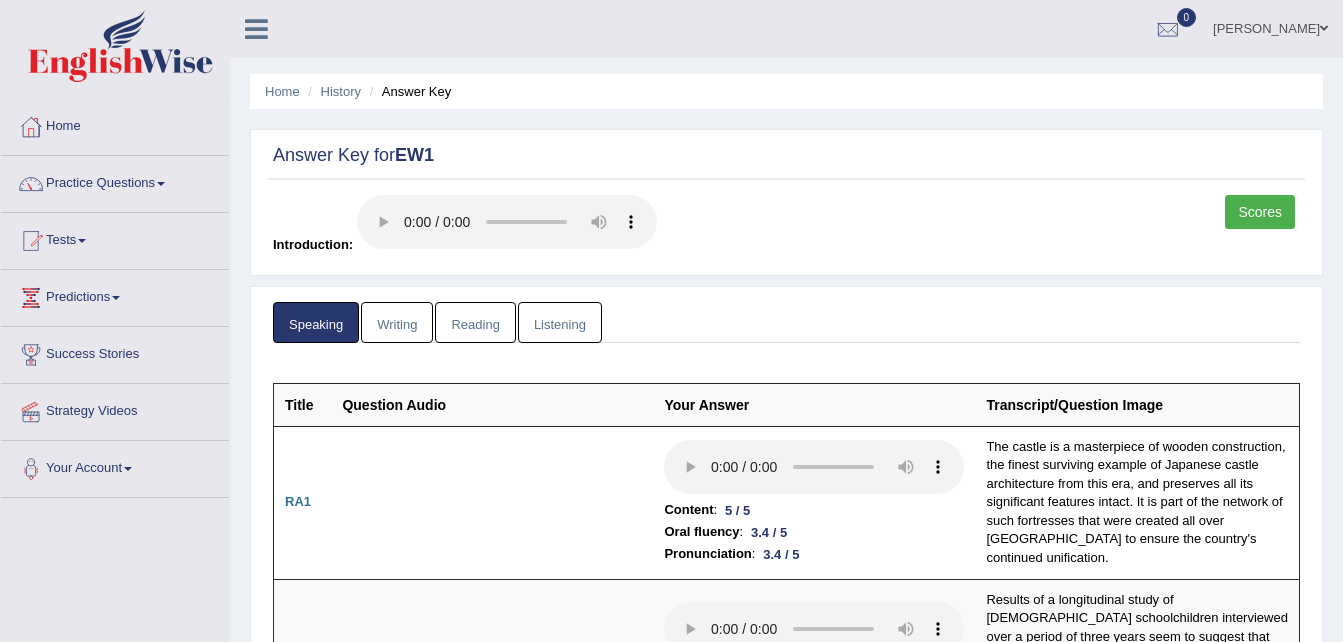 click on "Writing" at bounding box center (397, 322) 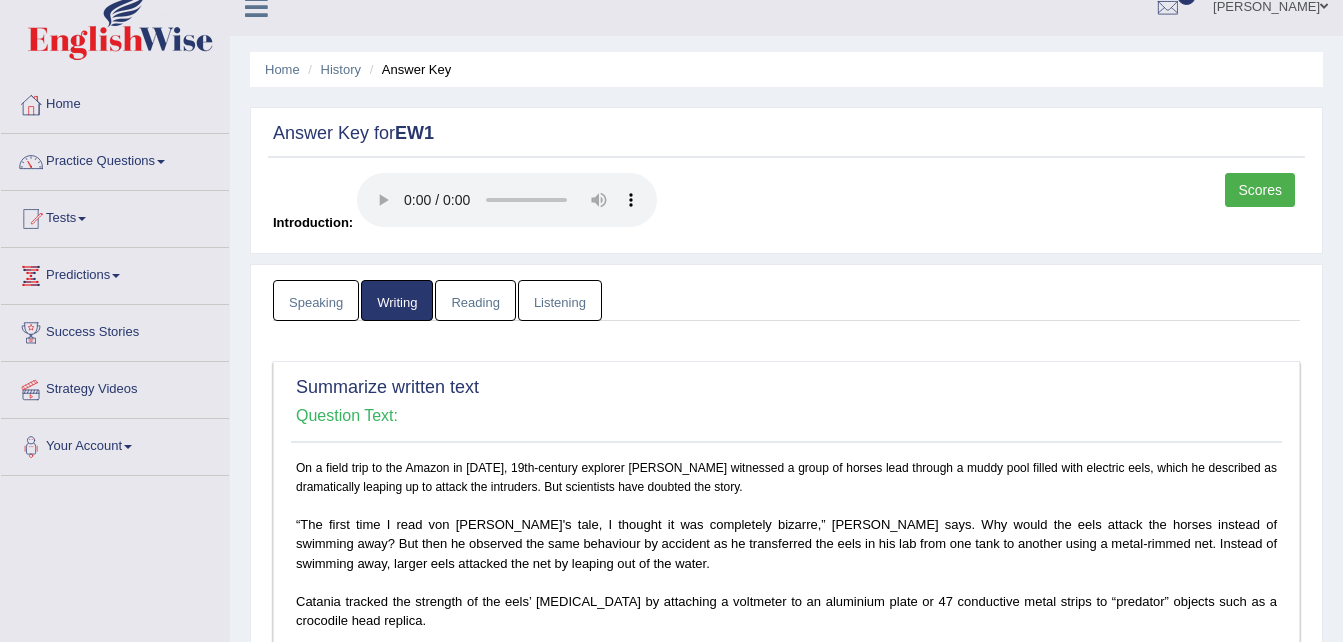 scroll, scrollTop: 0, scrollLeft: 0, axis: both 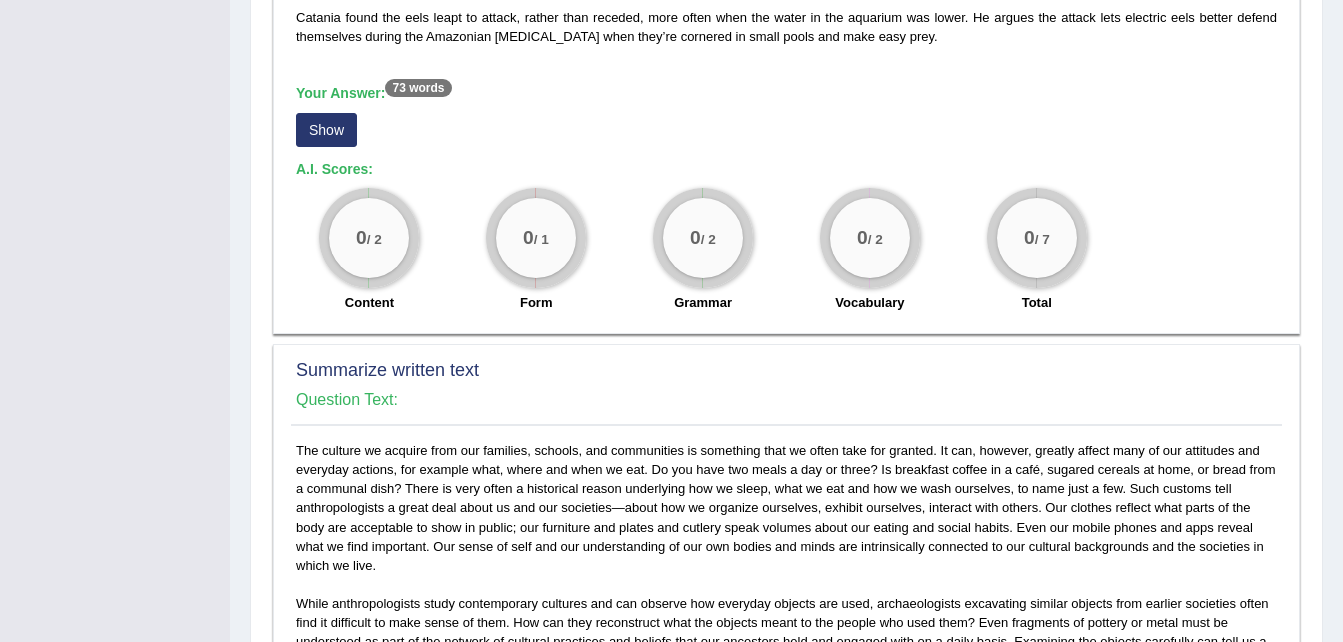 click on "Show" at bounding box center (326, 130) 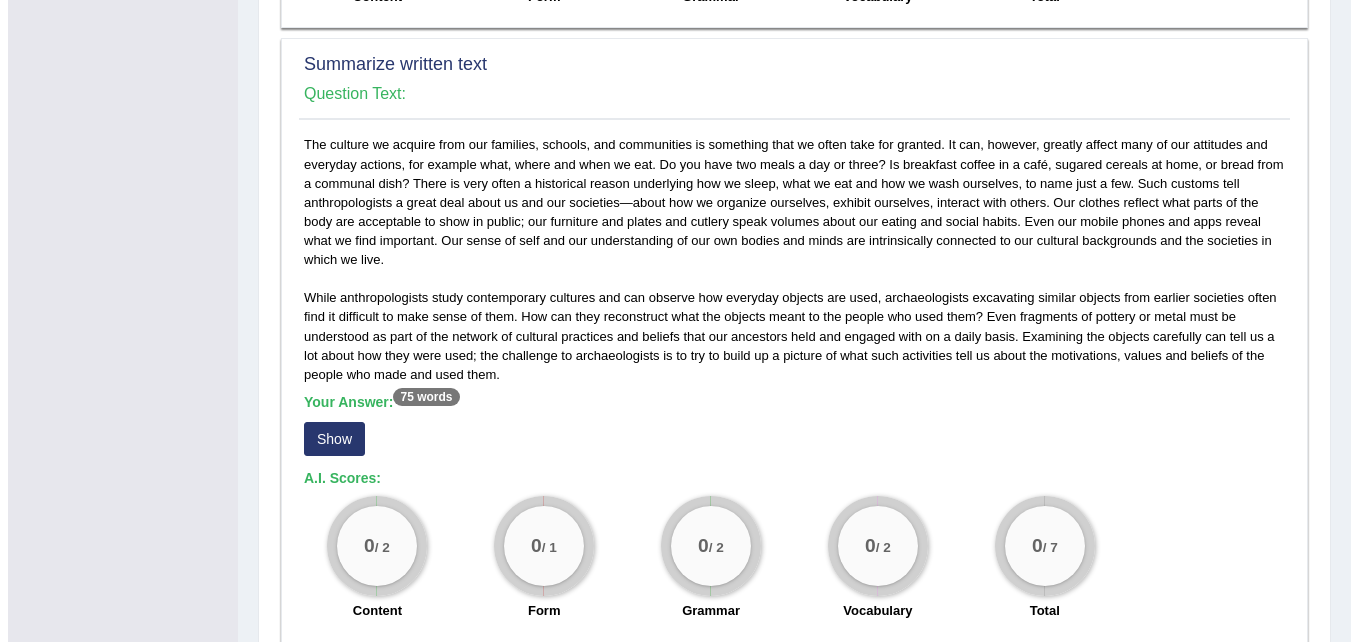 scroll, scrollTop: 1140, scrollLeft: 0, axis: vertical 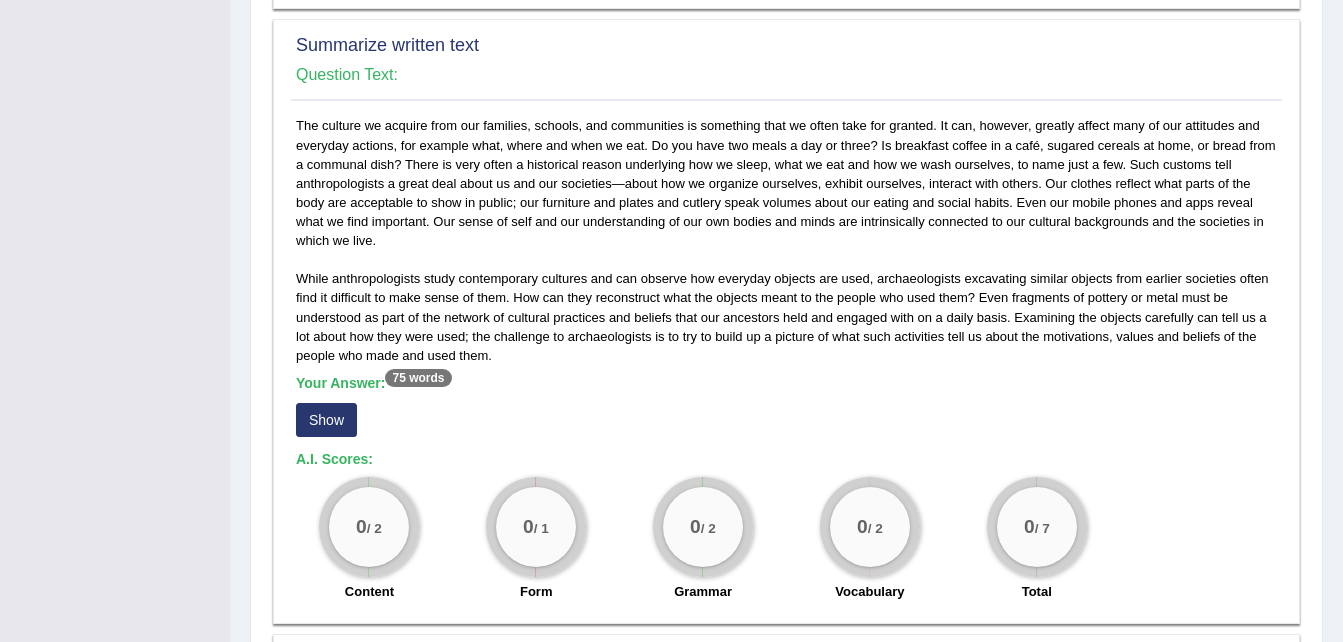click on "Show" at bounding box center [326, 420] 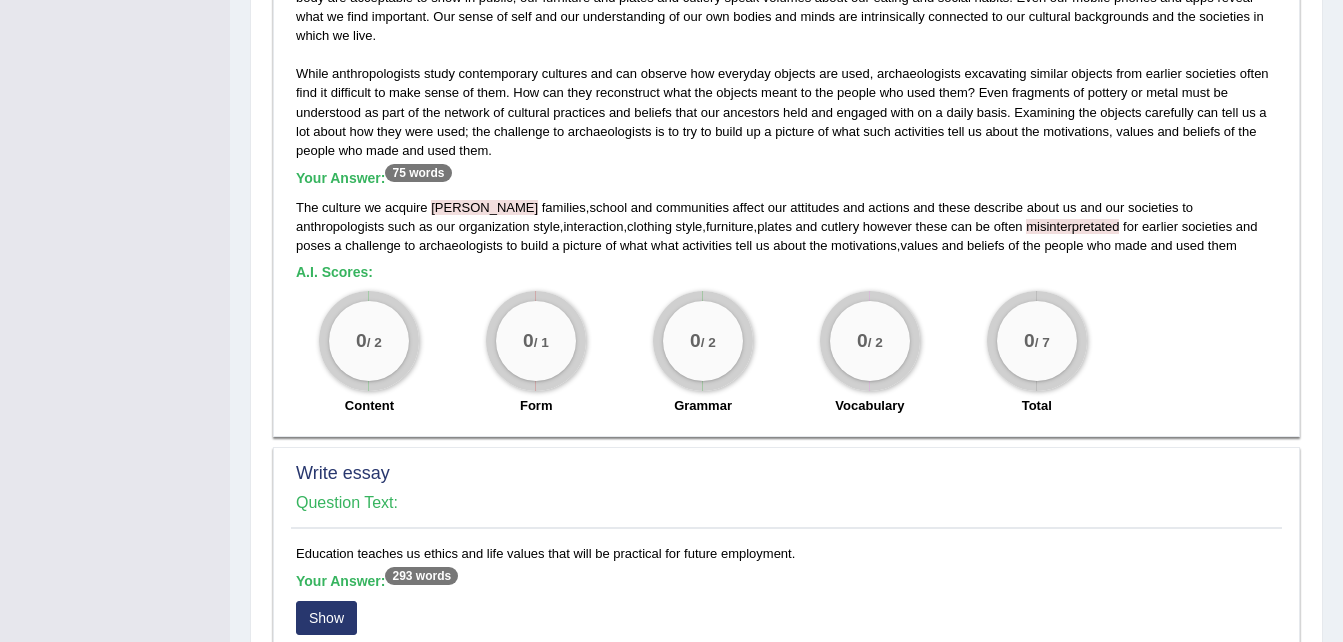 scroll, scrollTop: 1235, scrollLeft: 0, axis: vertical 